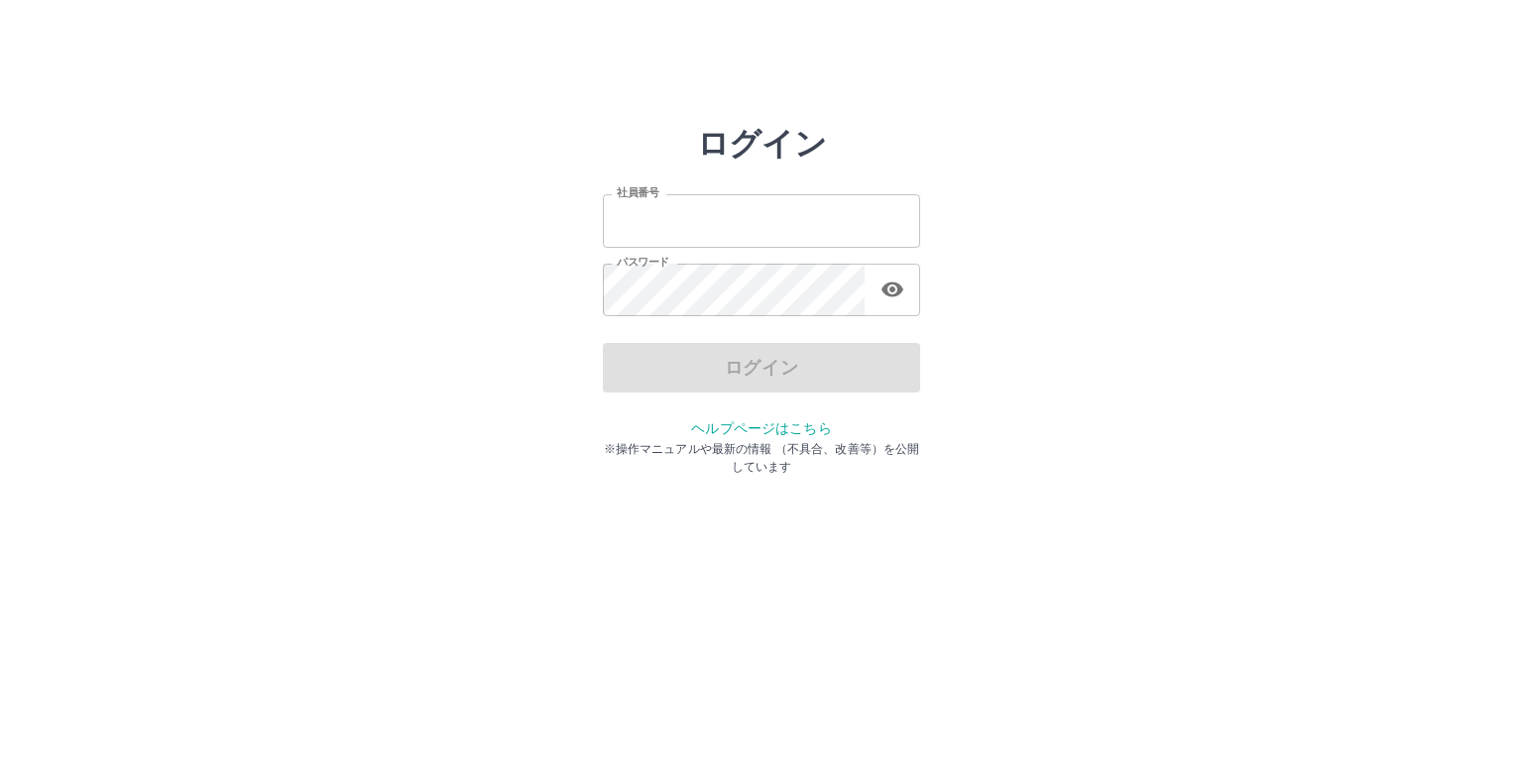 scroll, scrollTop: 0, scrollLeft: 0, axis: both 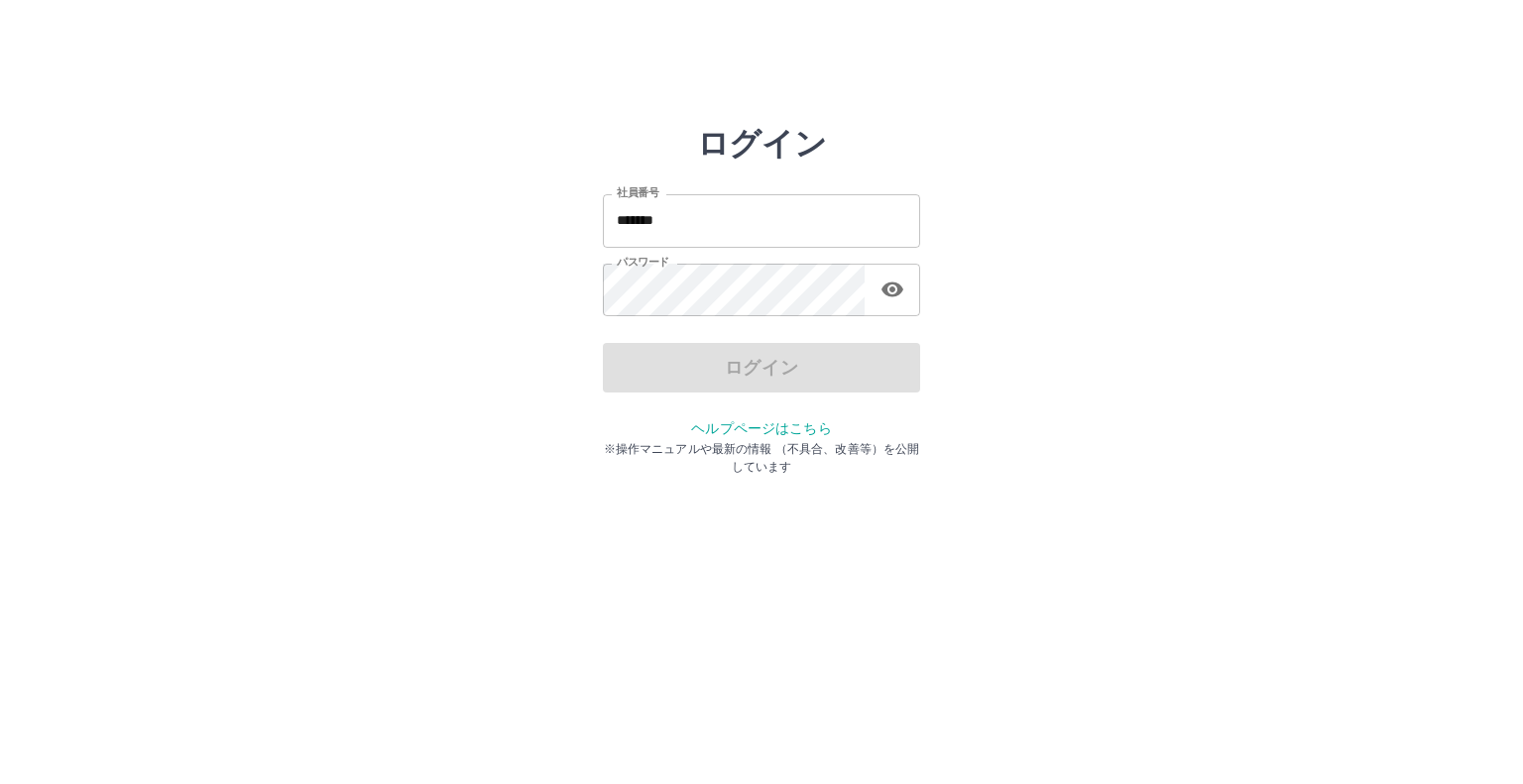 click on "ログイン" at bounding box center [762, 368] 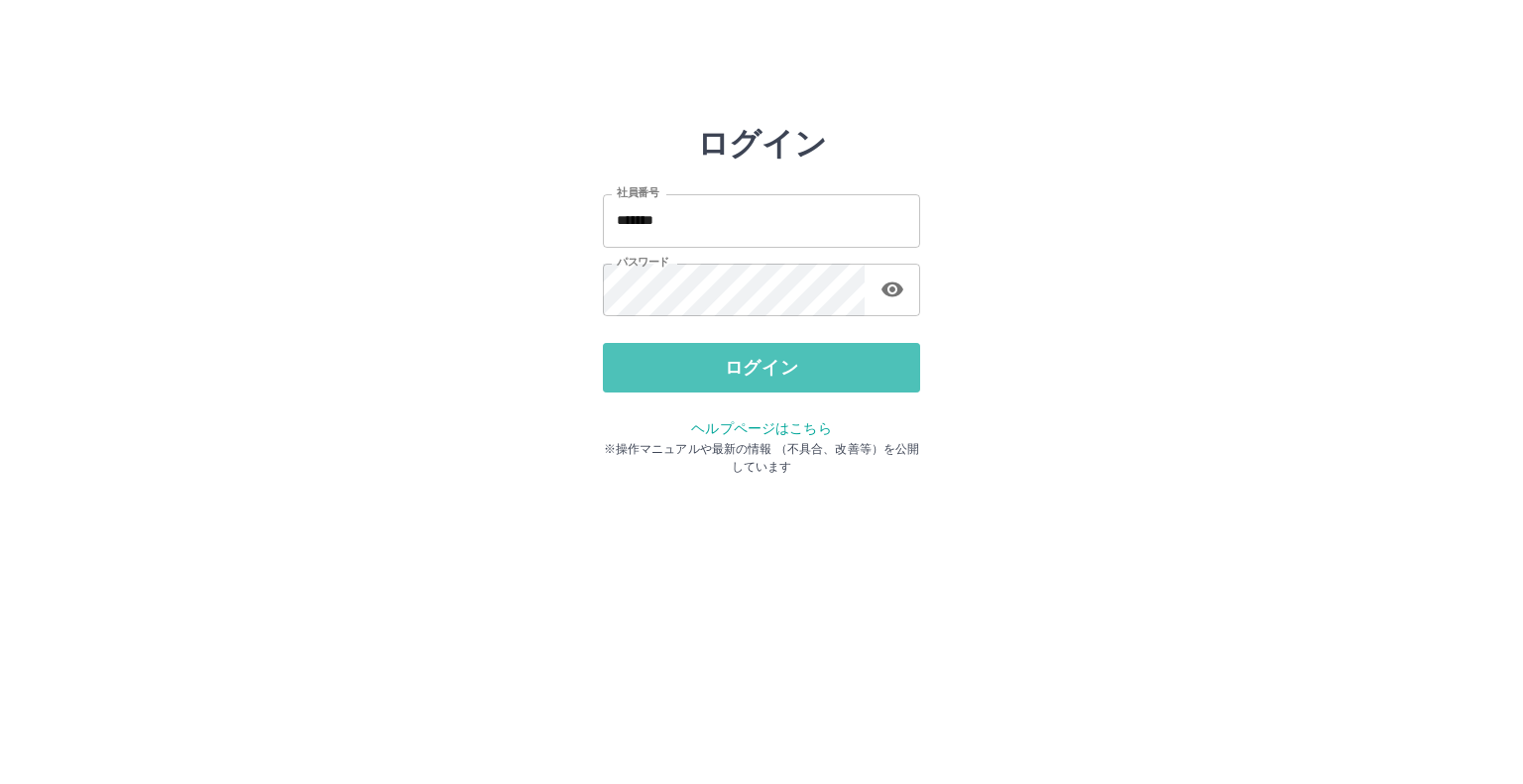 click on "ログイン" at bounding box center (762, 368) 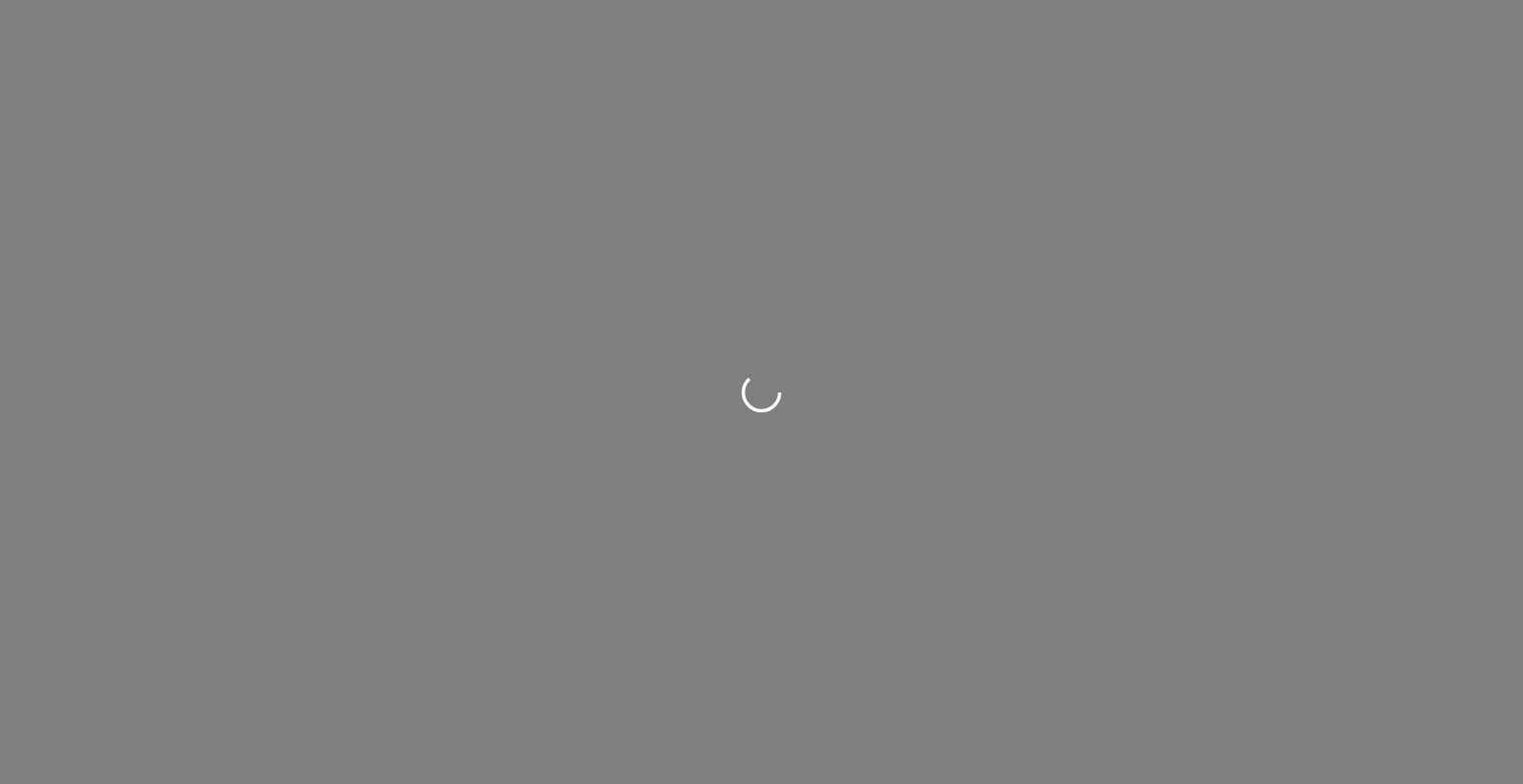 scroll, scrollTop: 0, scrollLeft: 0, axis: both 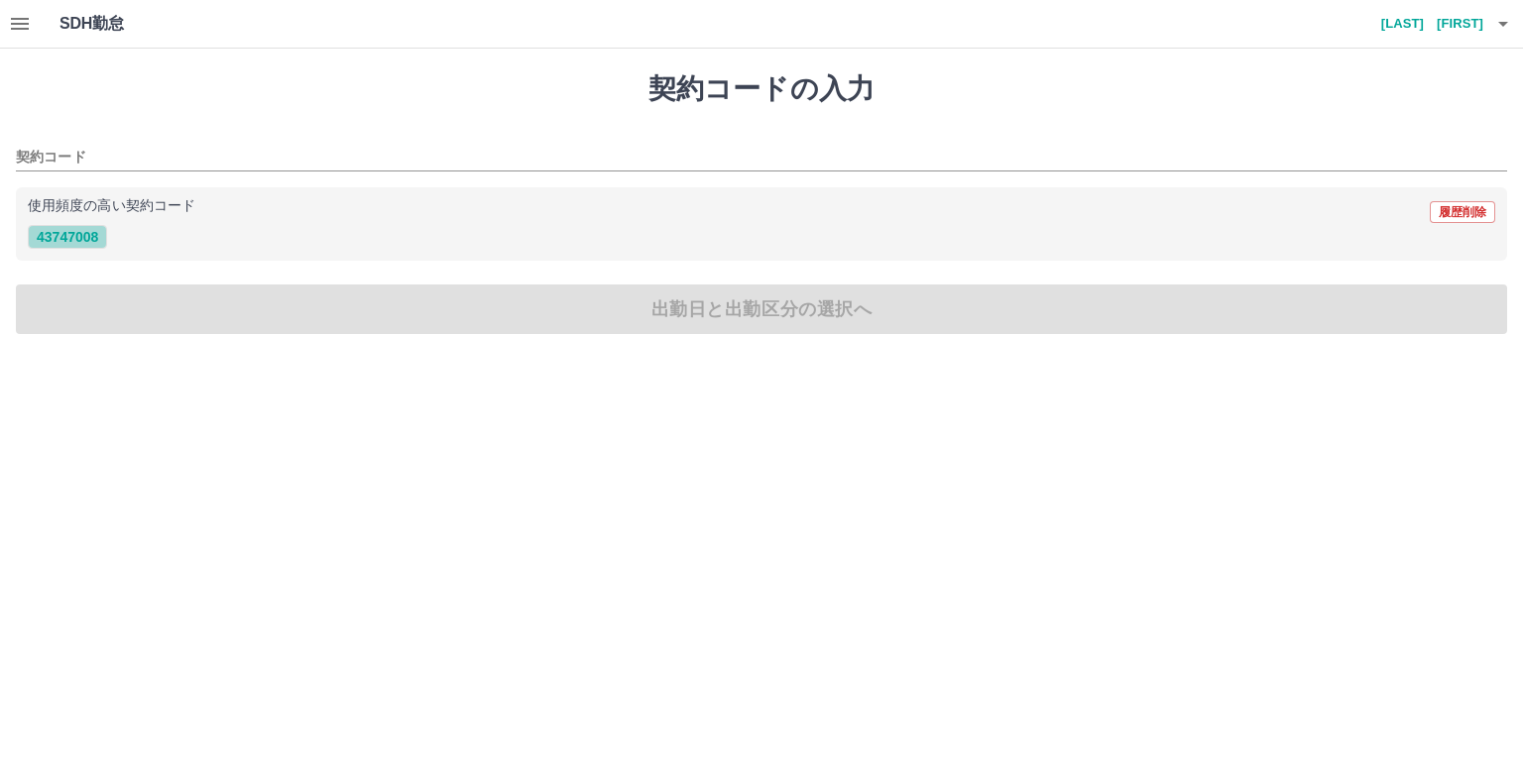 click on "43747008" at bounding box center [67, 237] 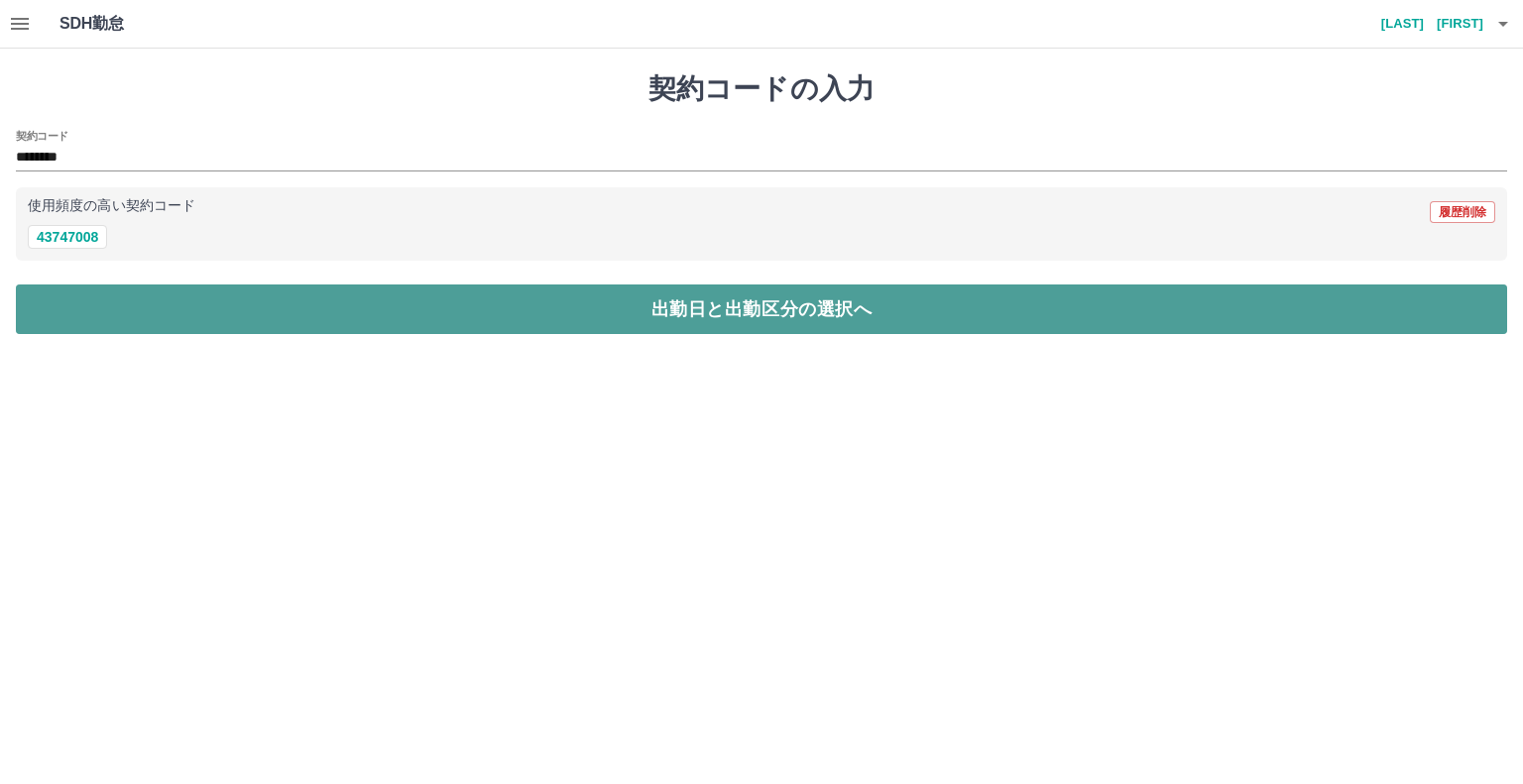 click on "出勤日と出勤区分の選択へ" at bounding box center [762, 309] 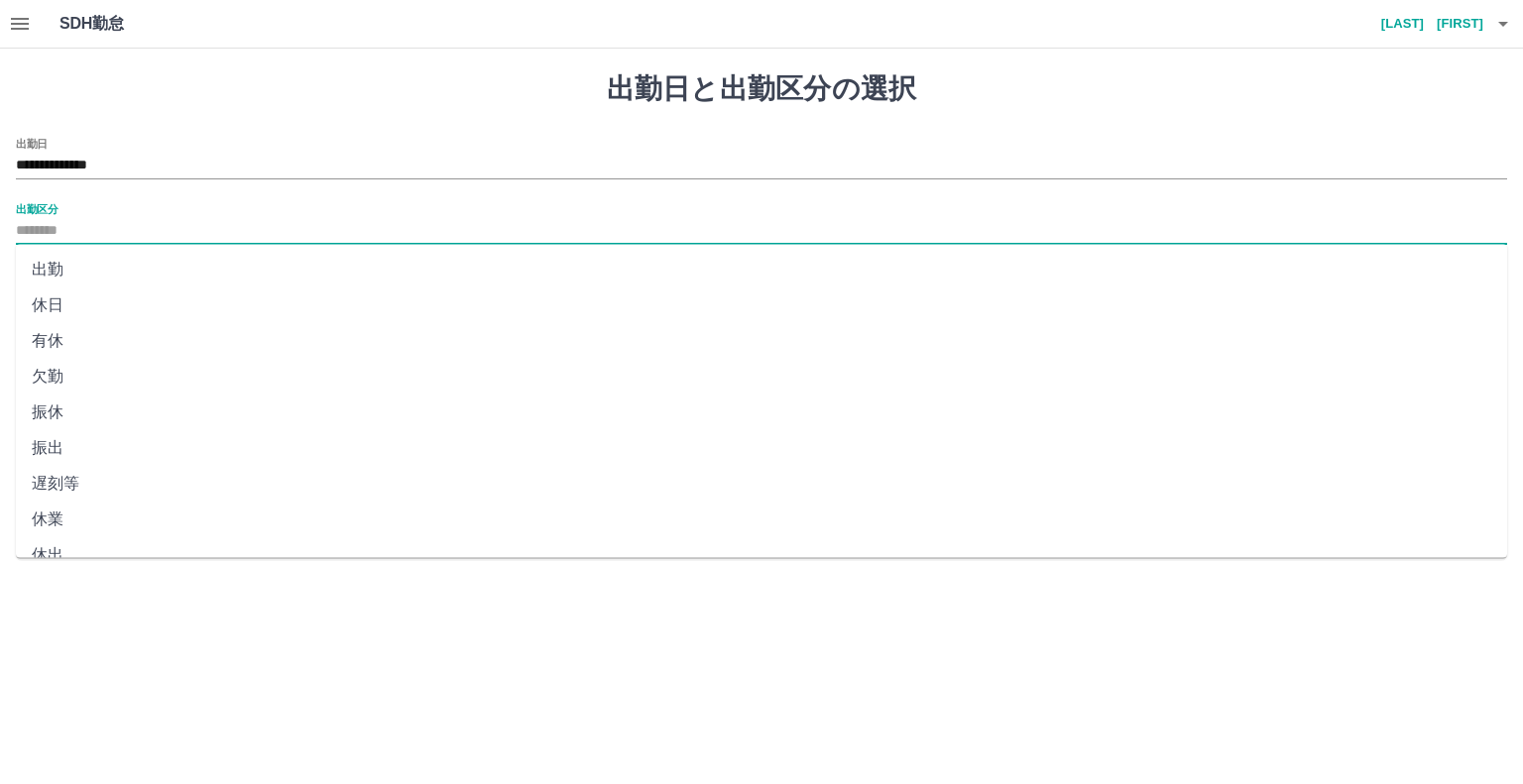 click on "出勤区分" at bounding box center (762, 231) 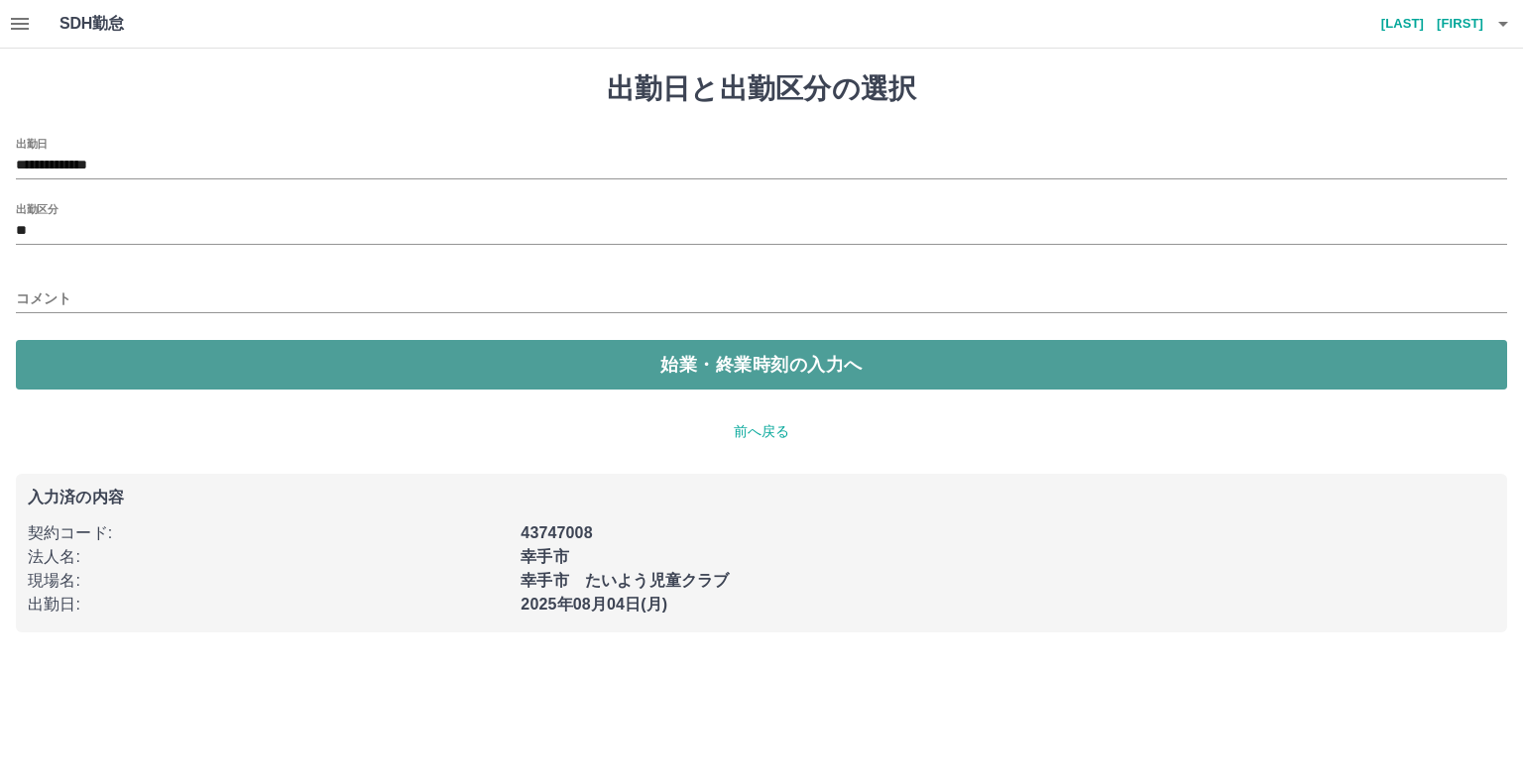 click on "始業・終業時刻の入力へ" at bounding box center [762, 365] 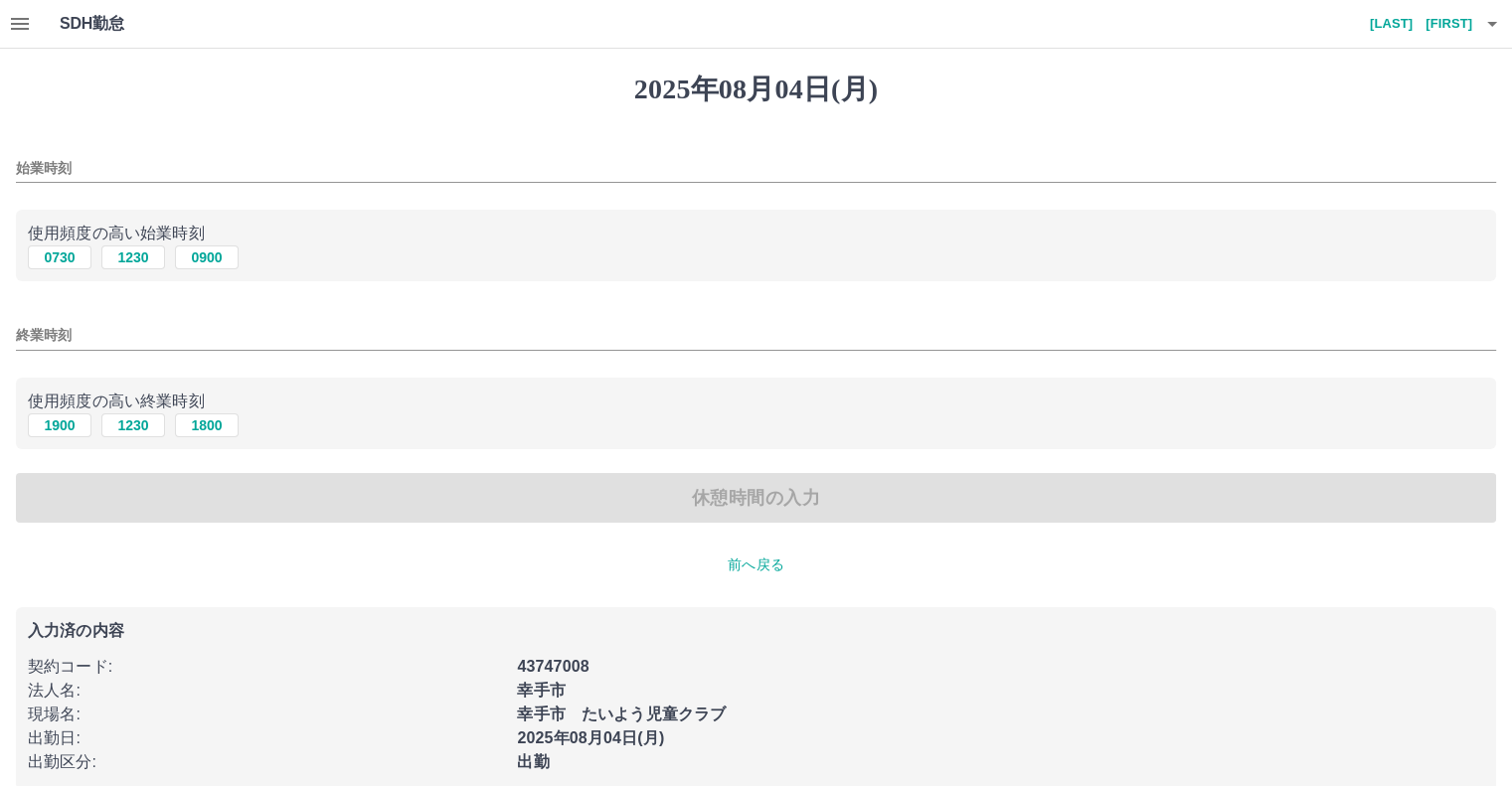 click on "始業時刻" at bounding box center (756, 168) 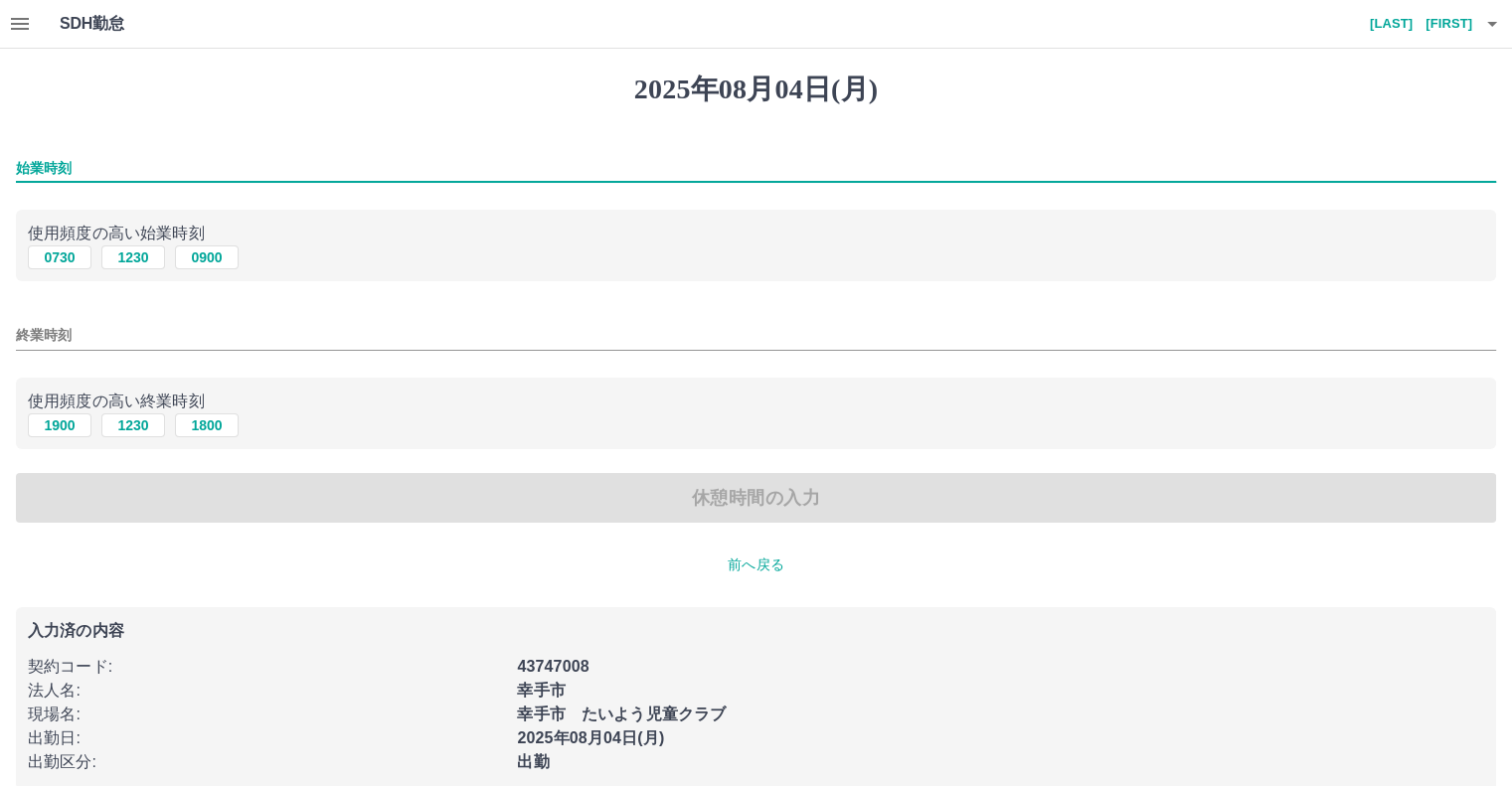 type on "****" 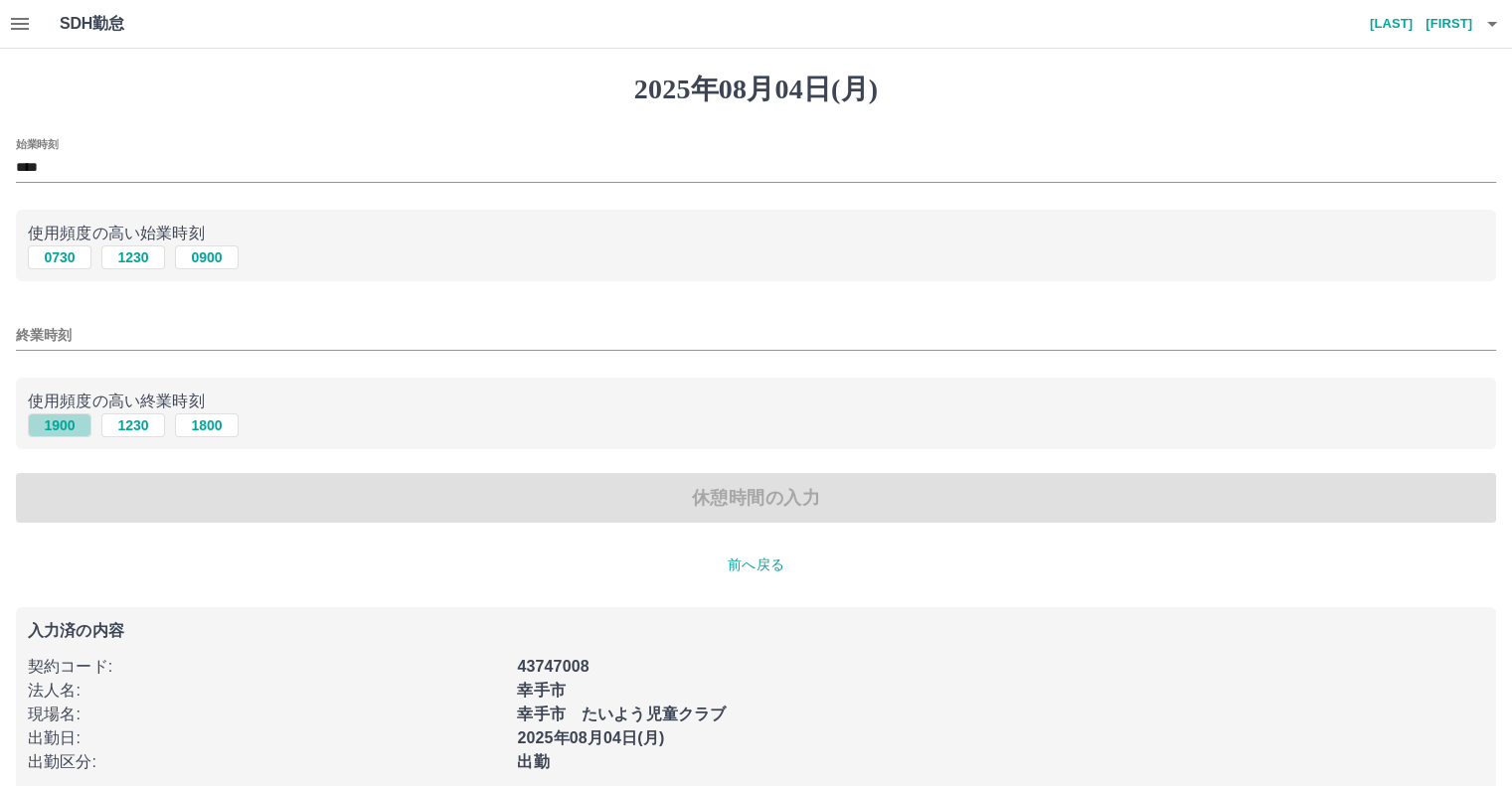 click on "1900" at bounding box center [60, 425] 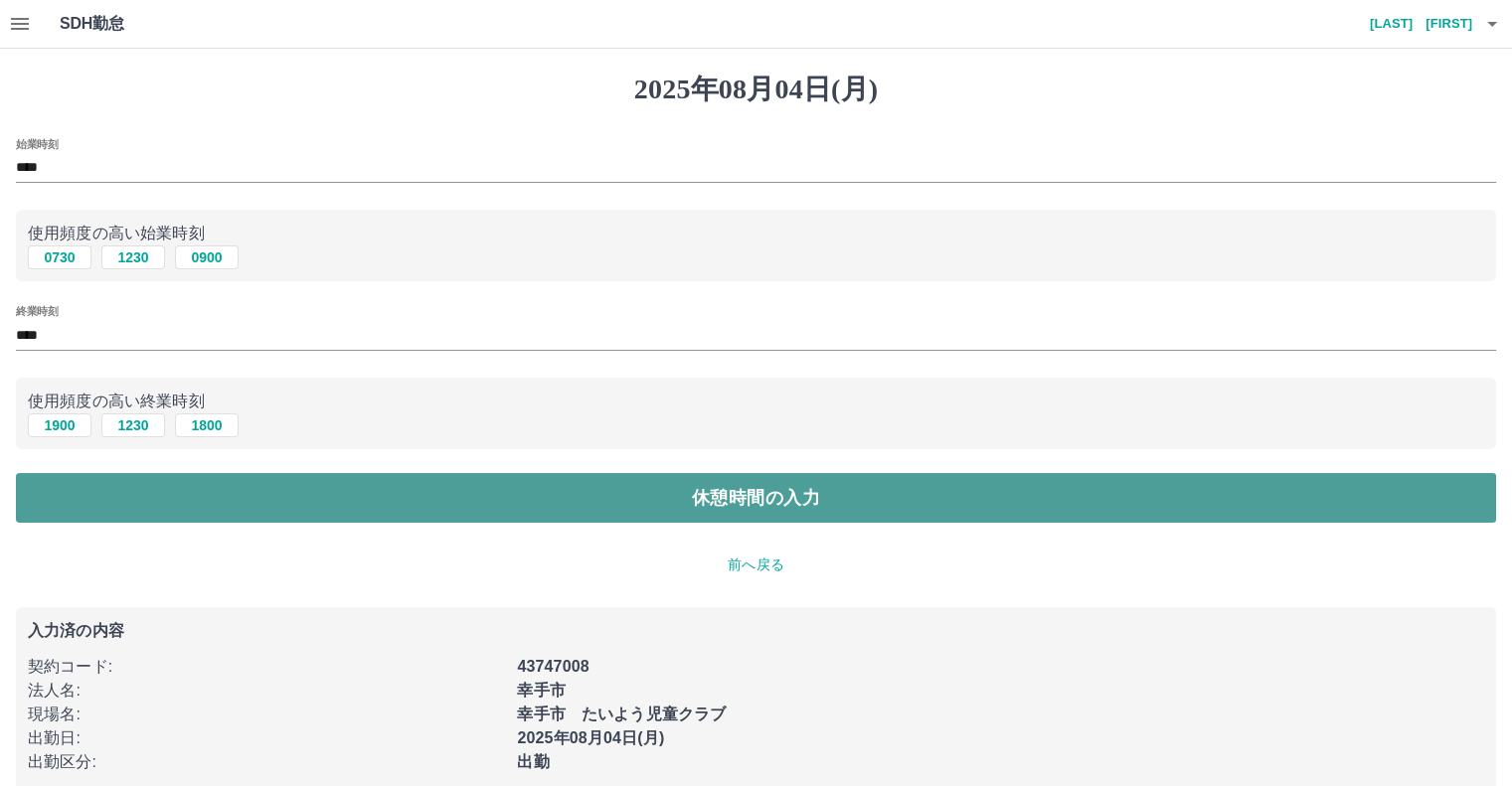 click on "休憩時間の入力" at bounding box center [756, 498] 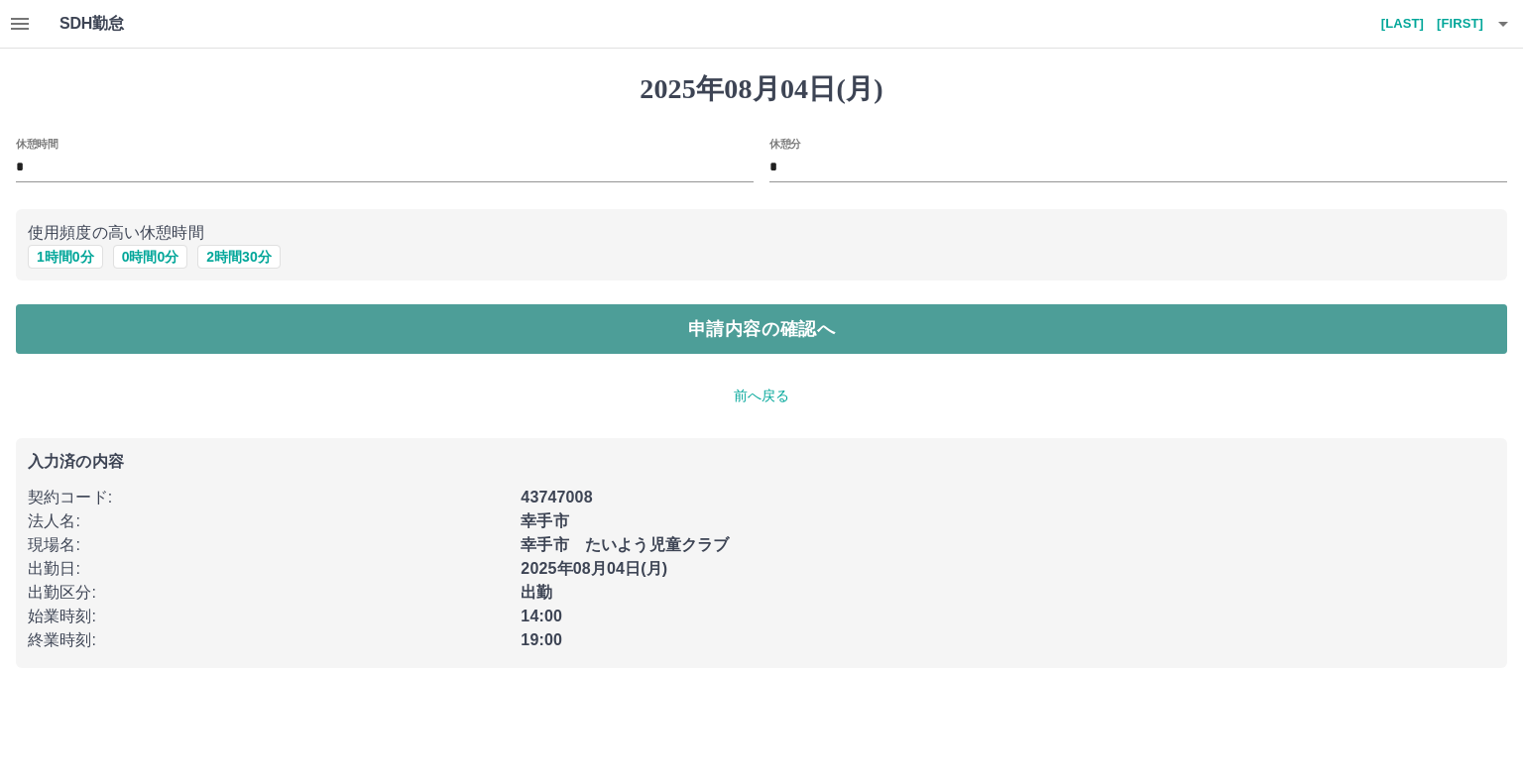 click on "申請内容の確認へ" at bounding box center [762, 329] 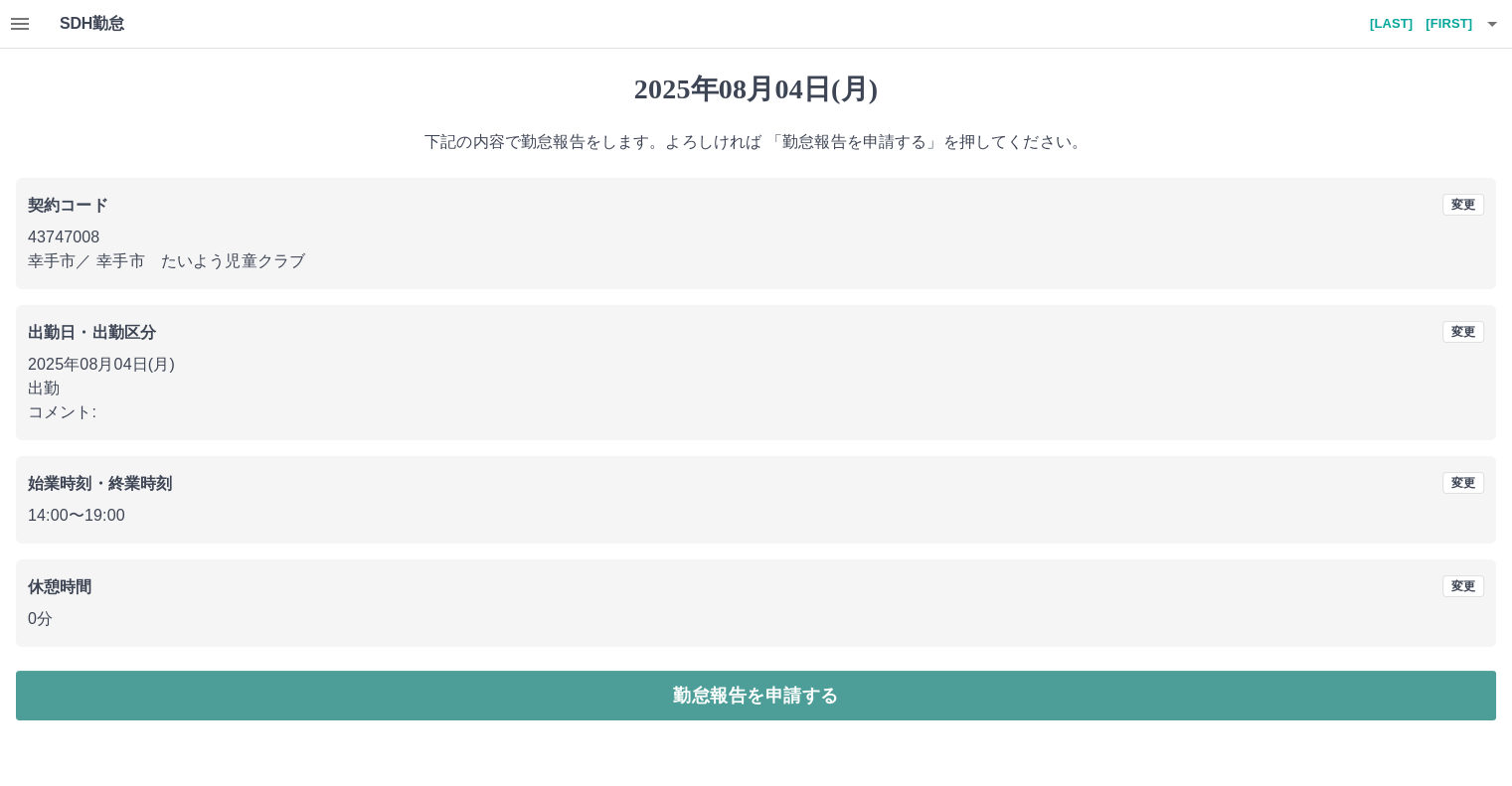 click on "勤怠報告を申請する" at bounding box center [756, 696] 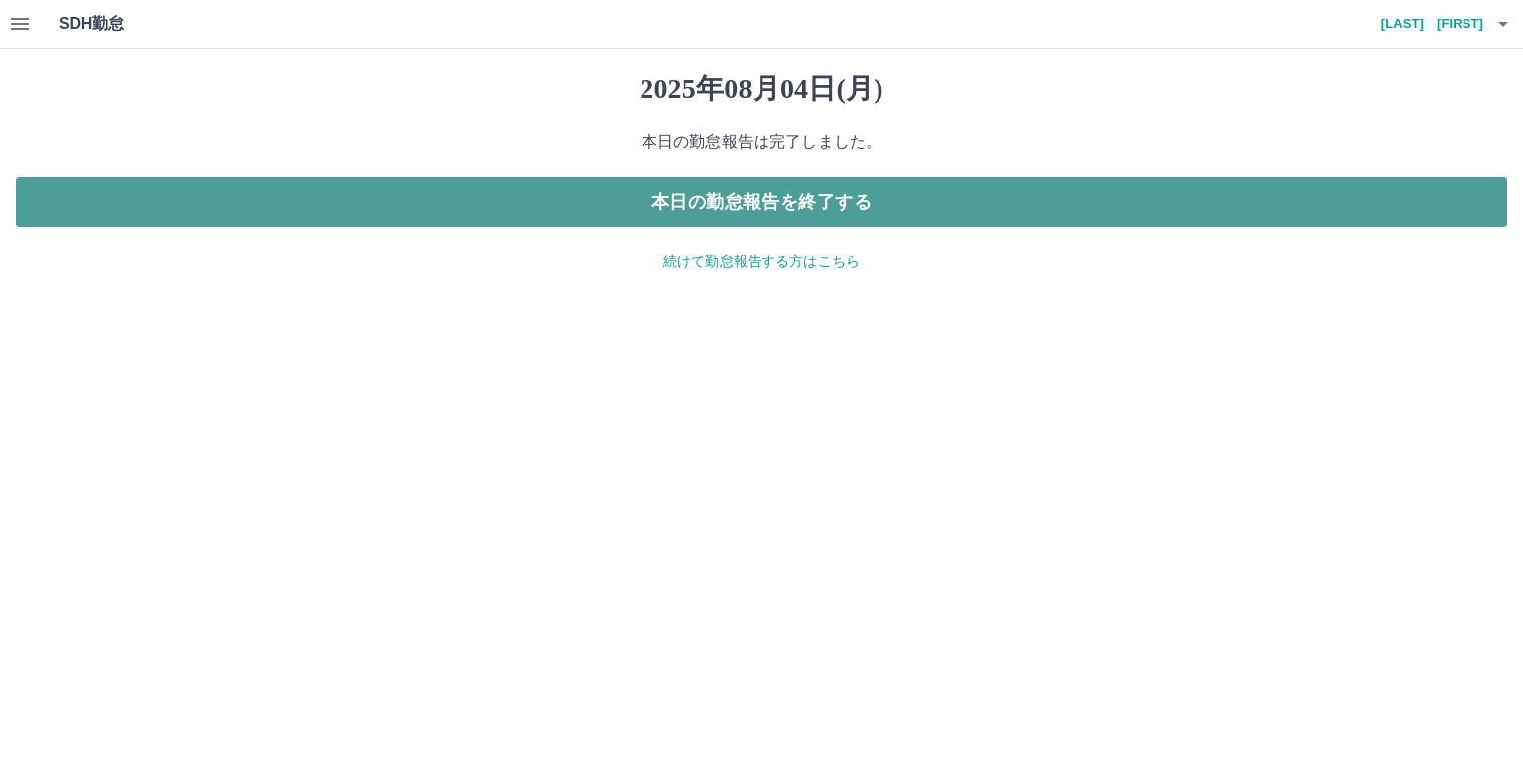 click on "本日の勤怠報告を終了する" at bounding box center (762, 202) 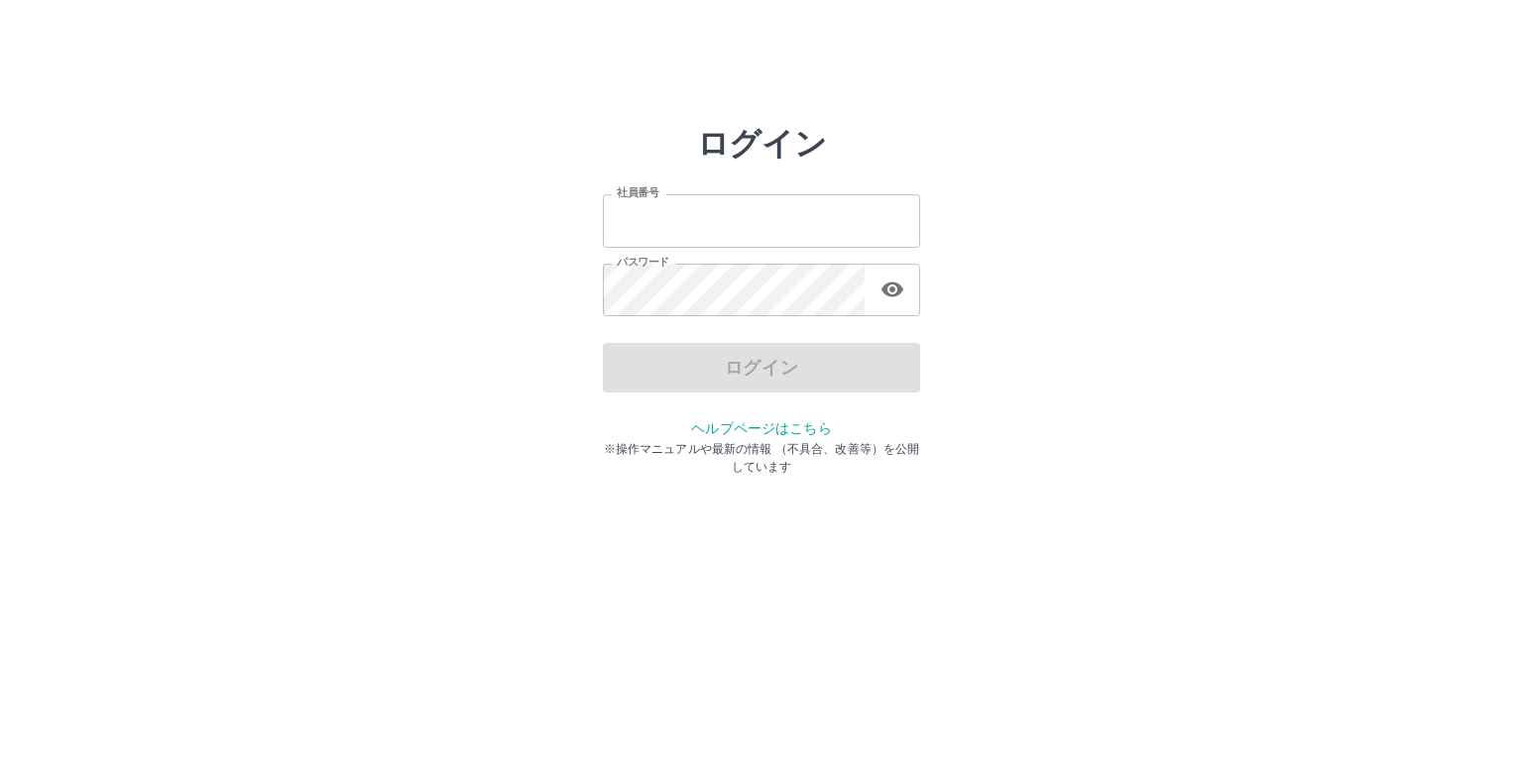 scroll, scrollTop: 0, scrollLeft: 0, axis: both 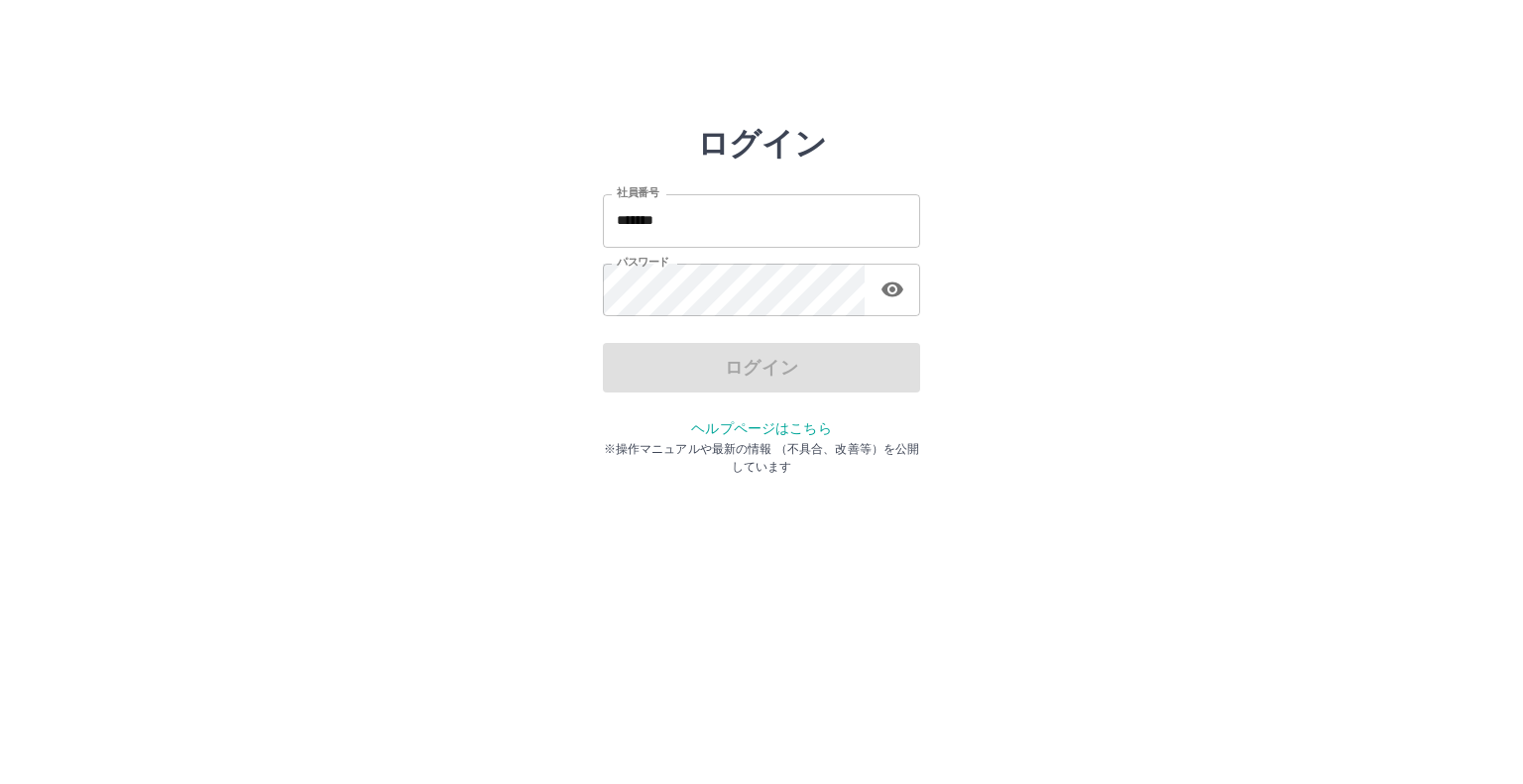click on "ログイン" at bounding box center [762, 368] 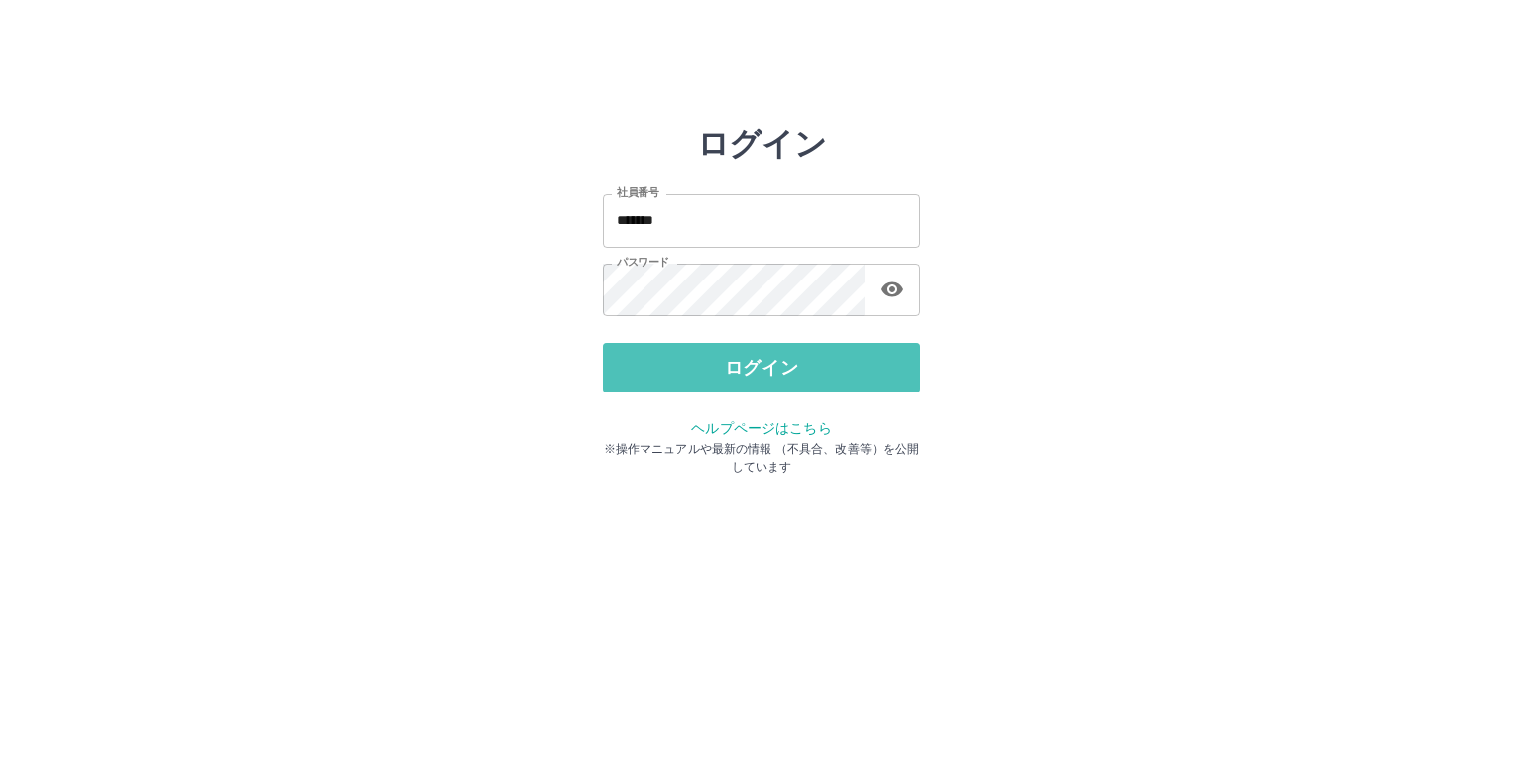 click on "ログイン" at bounding box center (762, 368) 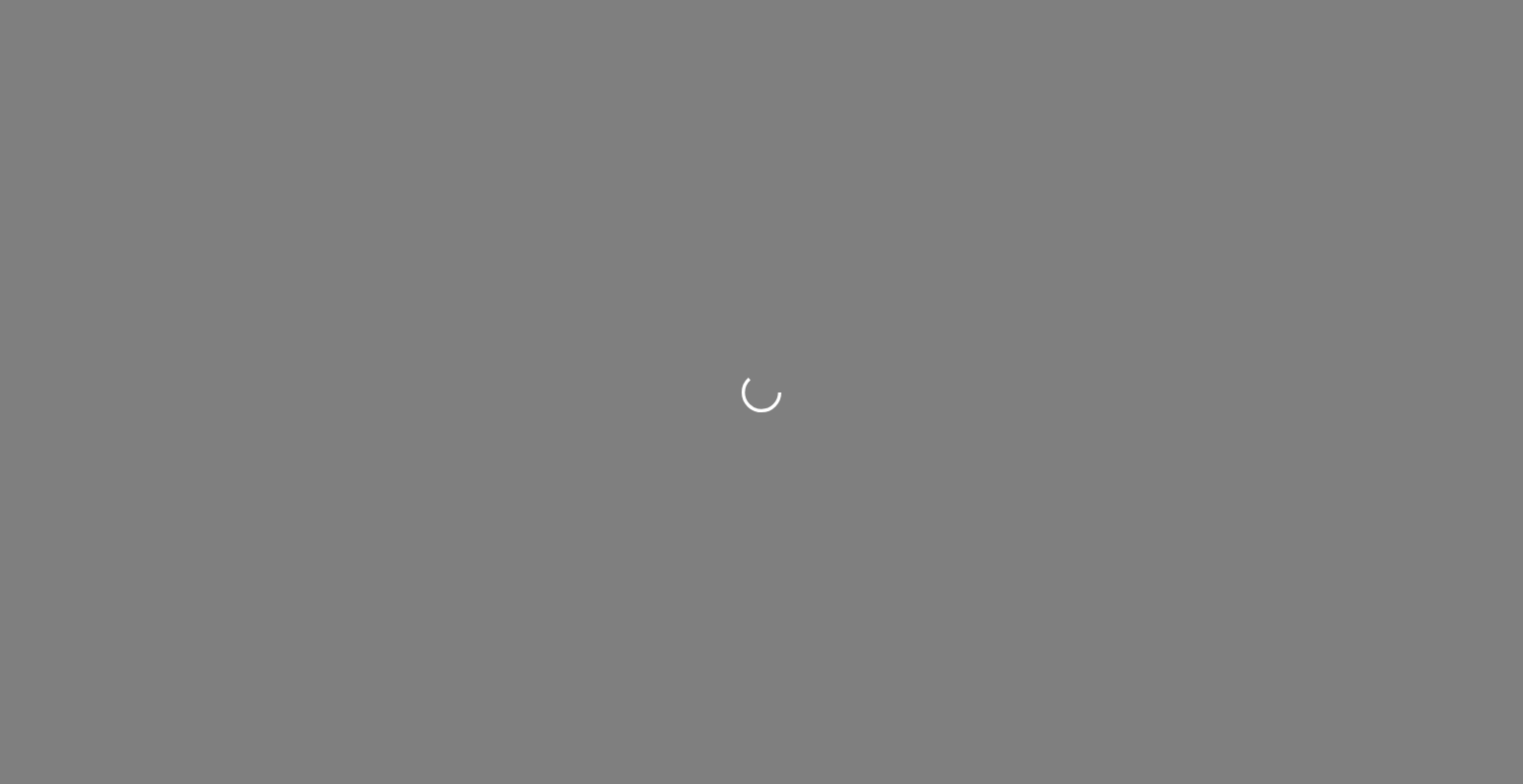 scroll, scrollTop: 0, scrollLeft: 0, axis: both 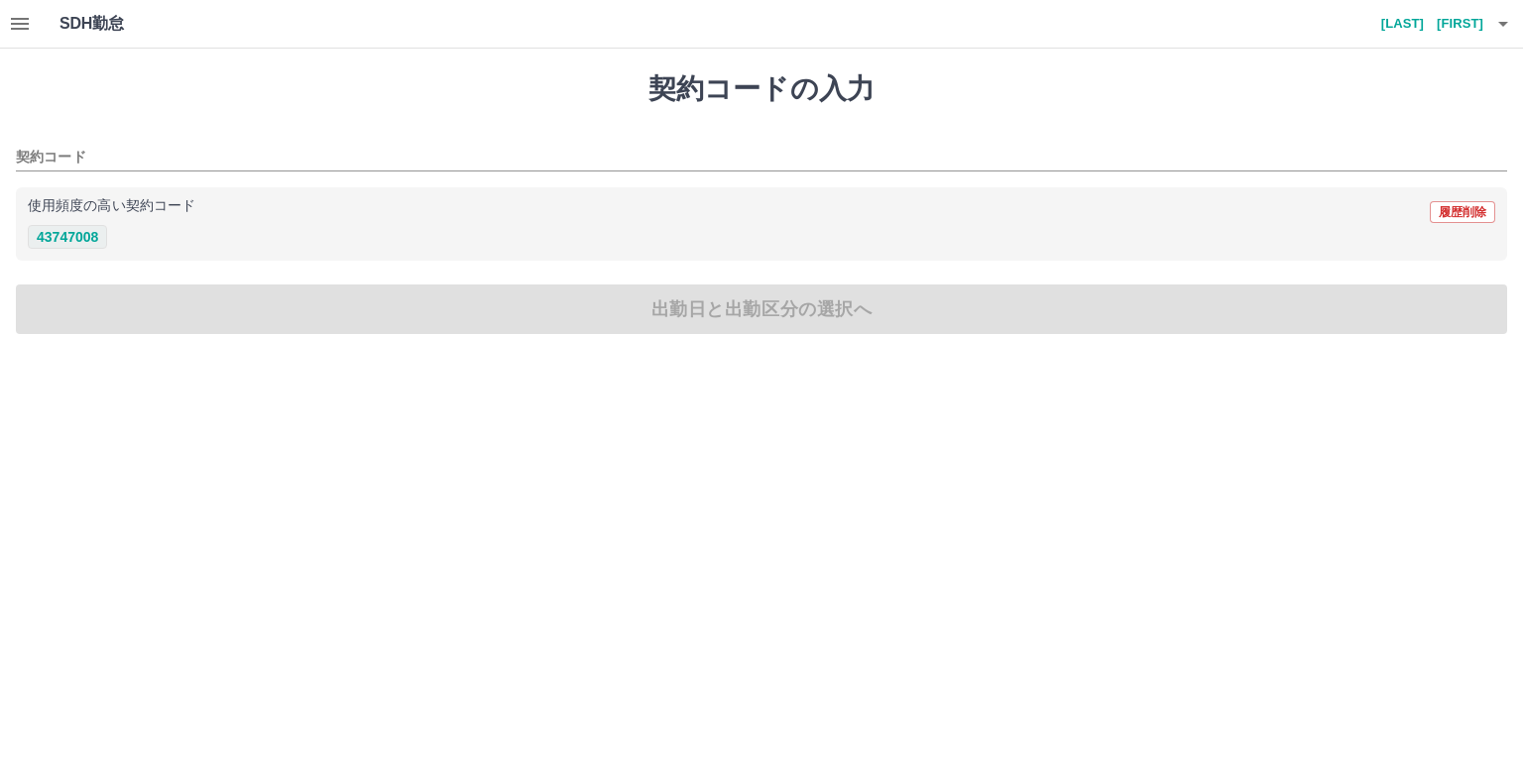 click on "43747008" at bounding box center (67, 237) 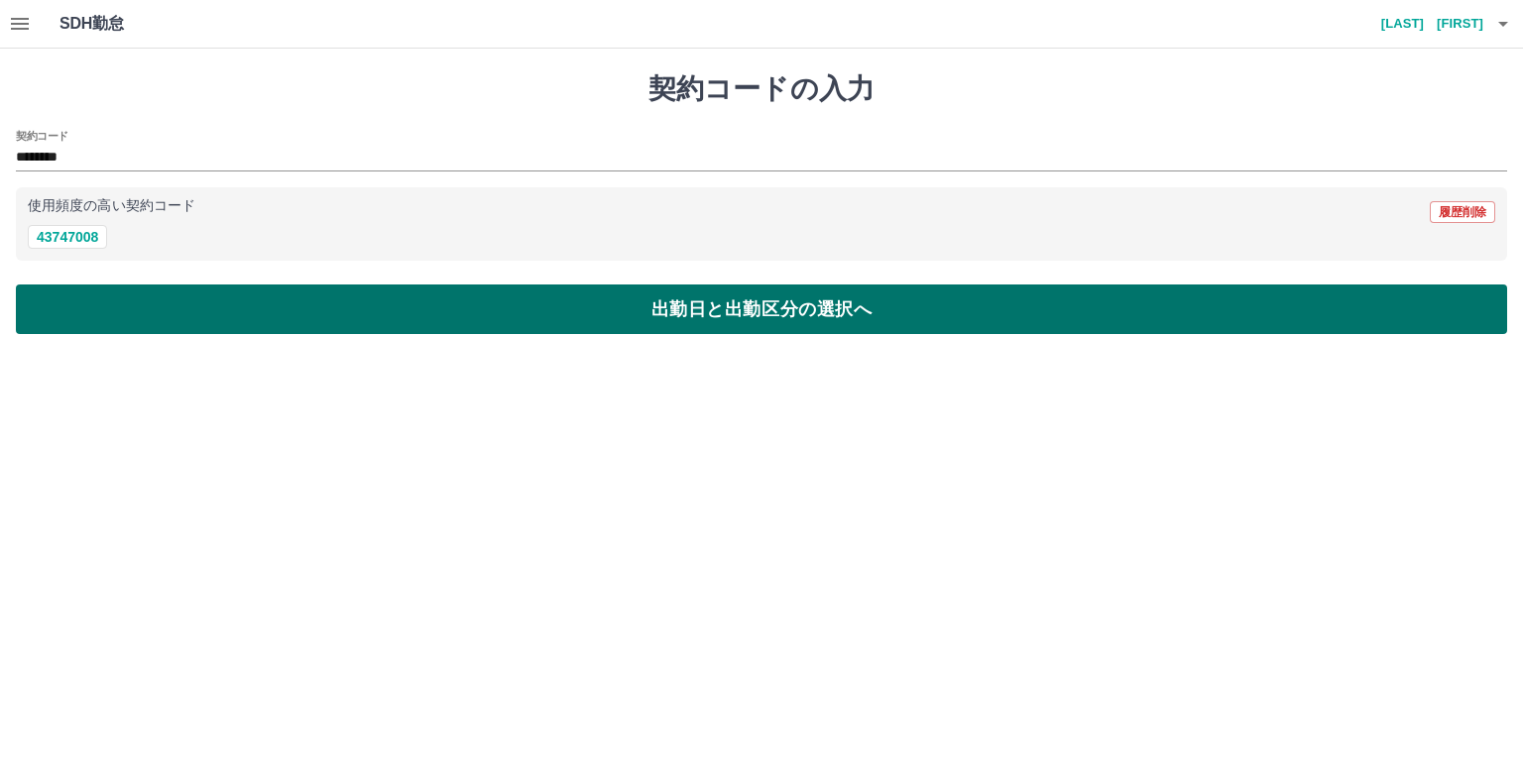 click on "出勤日と出勤区分の選択へ" at bounding box center [762, 309] 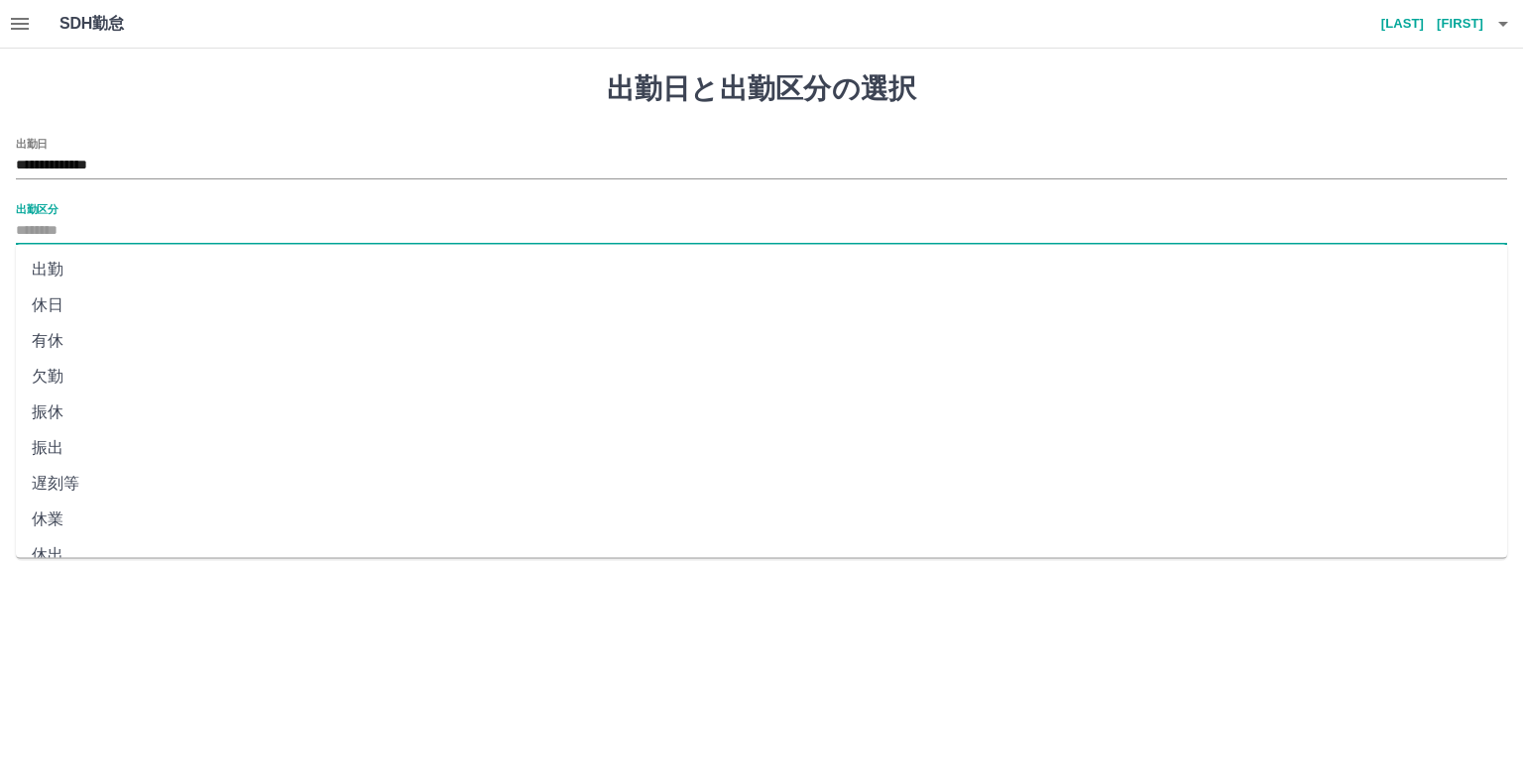 click on "出勤区分" at bounding box center (762, 231) 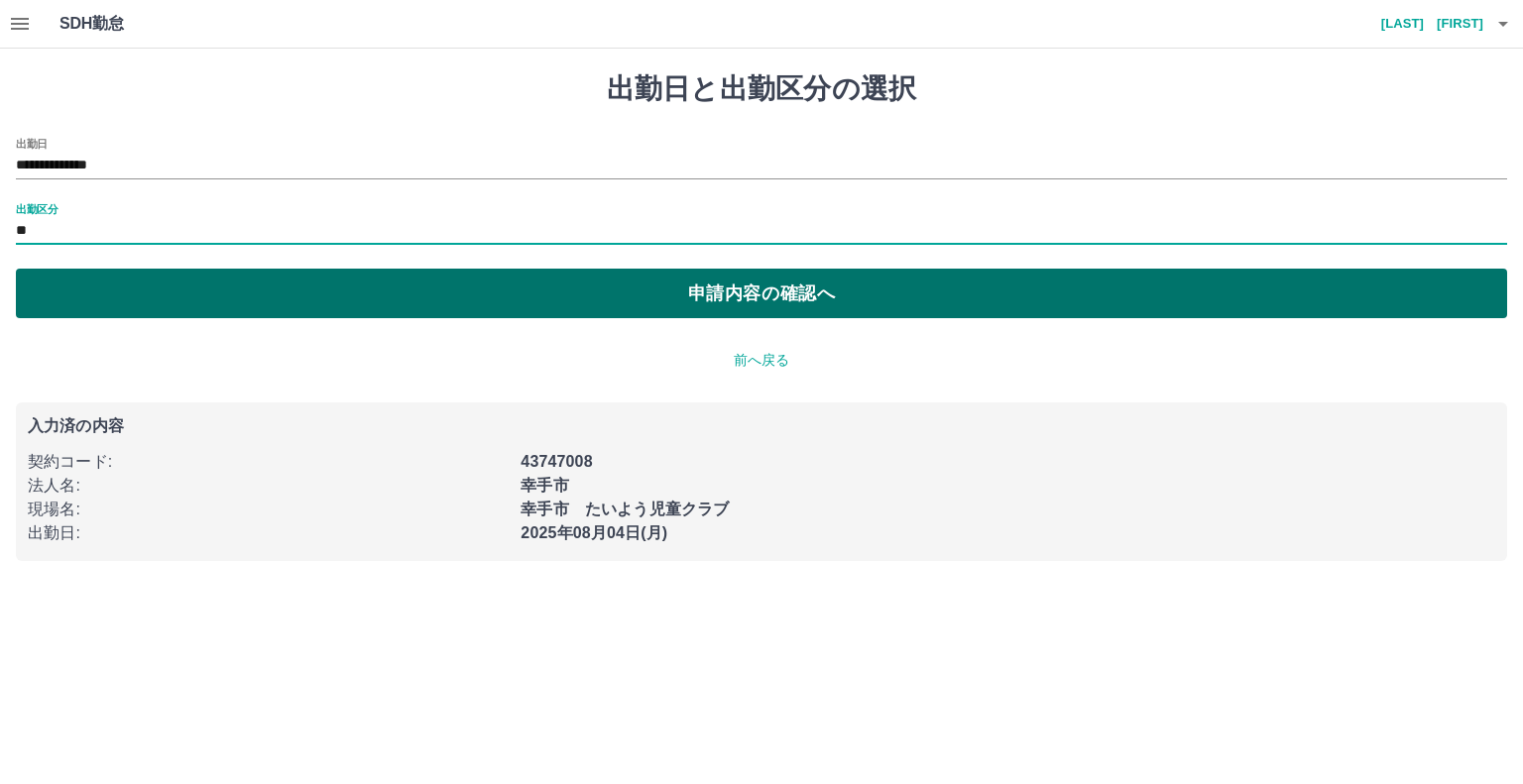 click on "申請内容の確認へ" at bounding box center (762, 293) 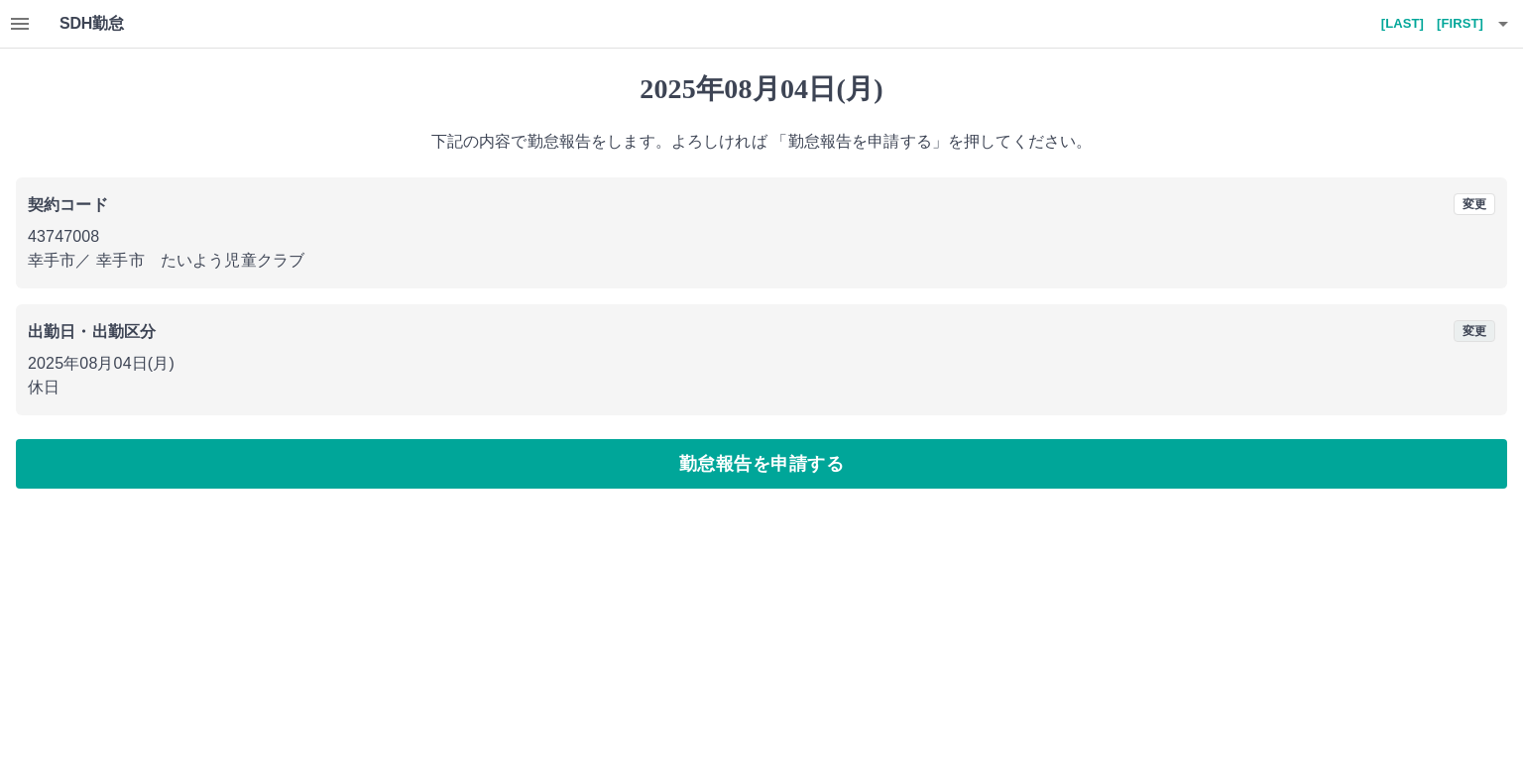 click on "変更" at bounding box center (1474, 331) 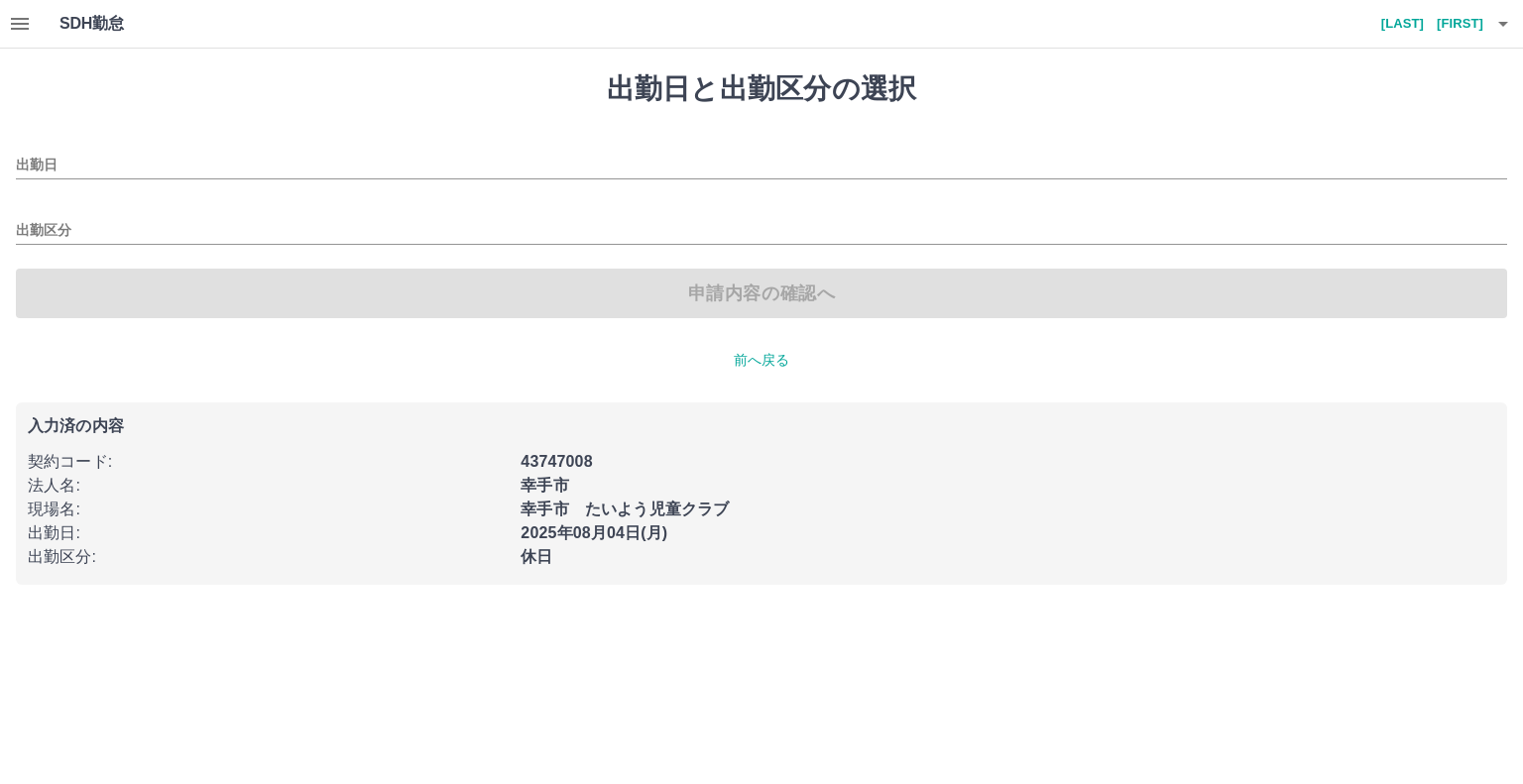 type on "**********" 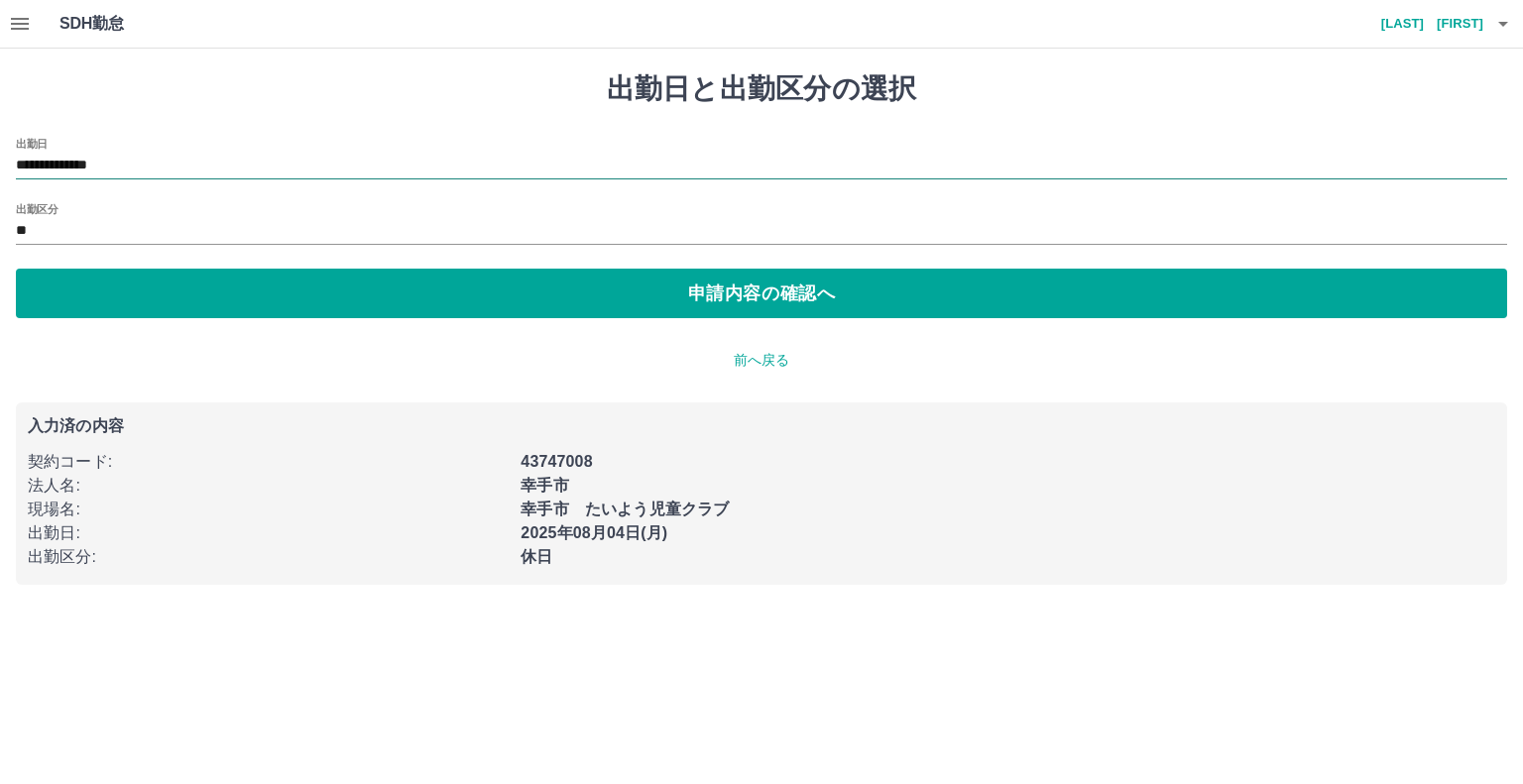 click on "**********" at bounding box center [762, 166] 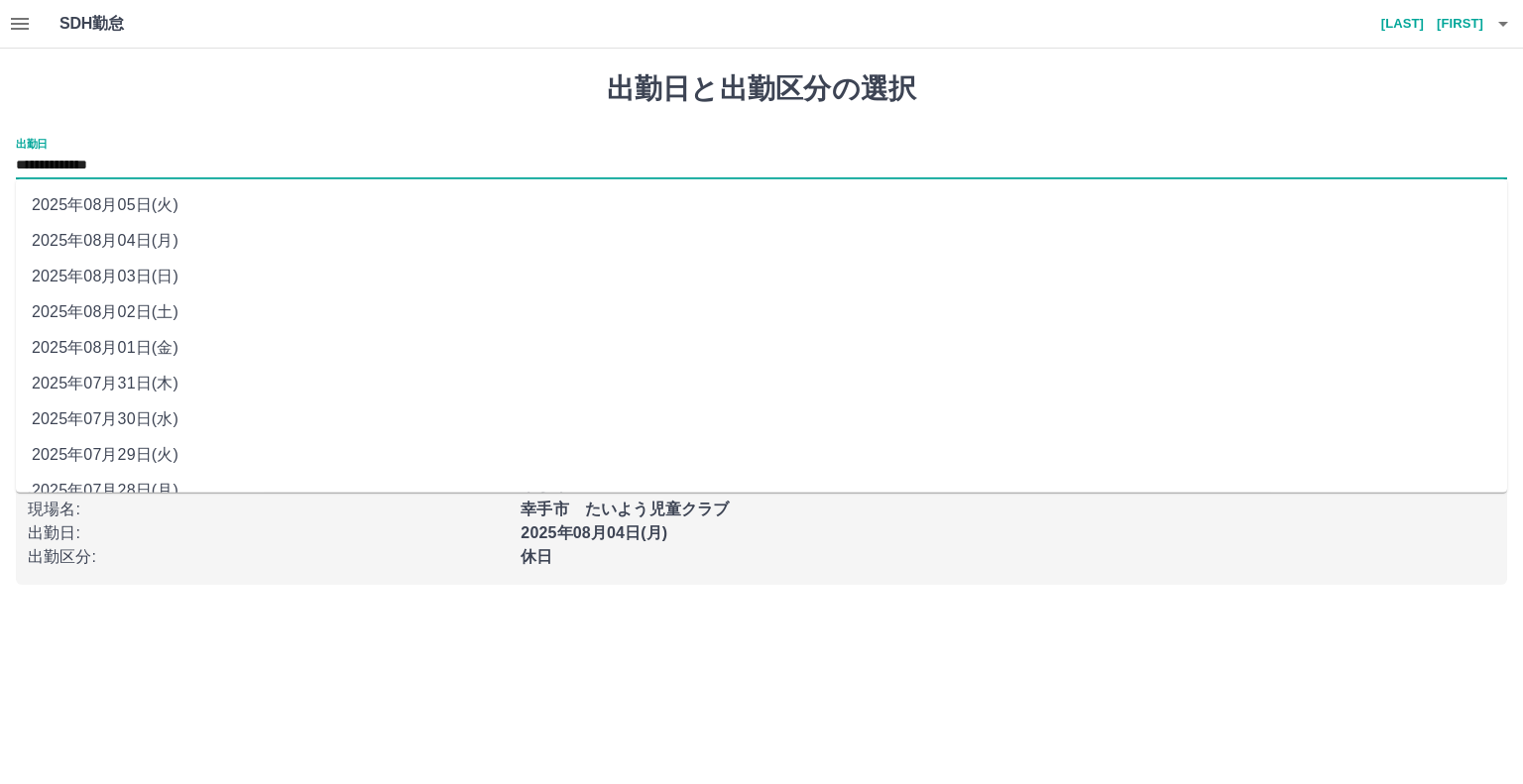 click on "2025年08月02日(土)" at bounding box center (762, 312) 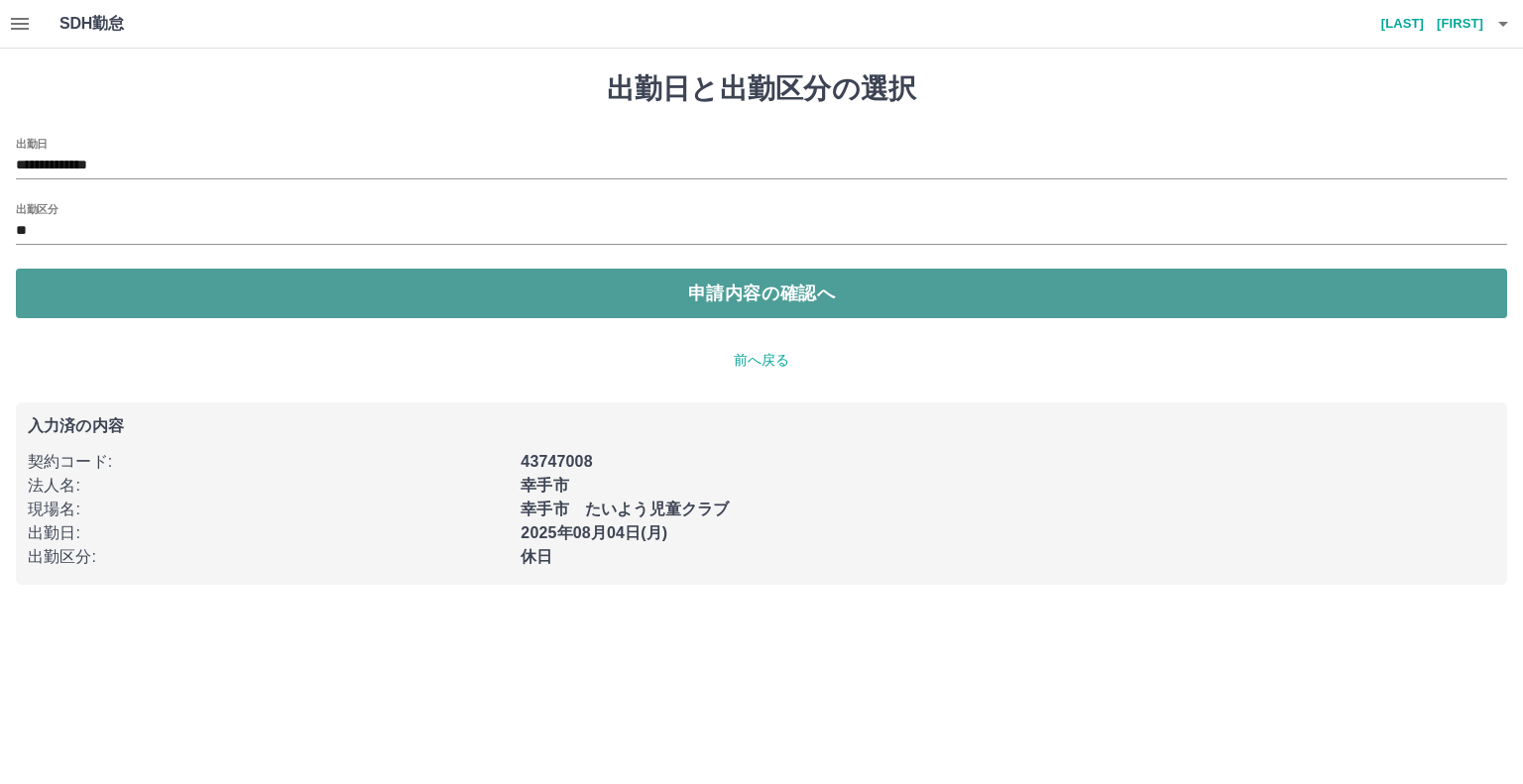click on "申請内容の確認へ" at bounding box center (762, 293) 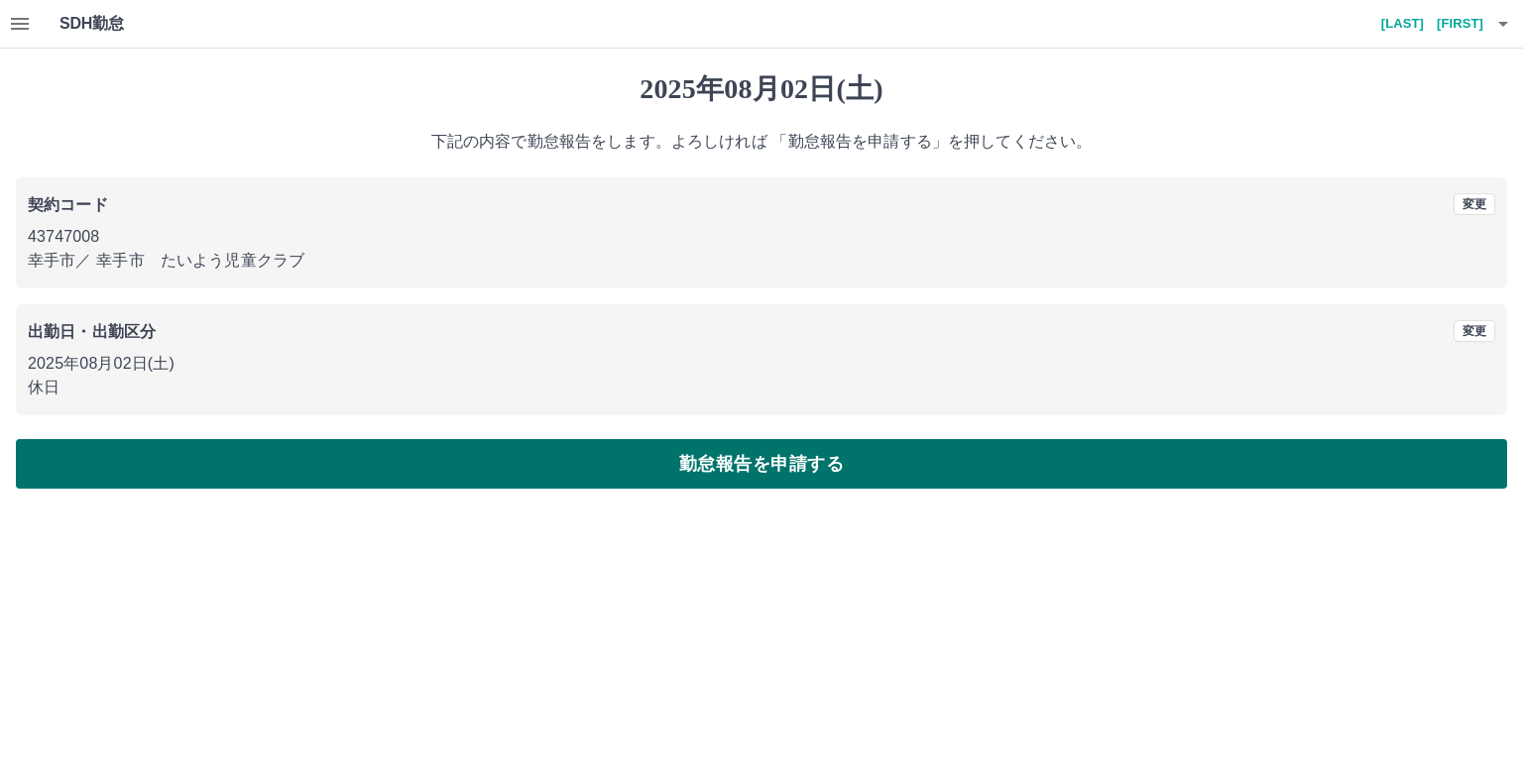 click on "勤怠報告を申請する" at bounding box center (762, 464) 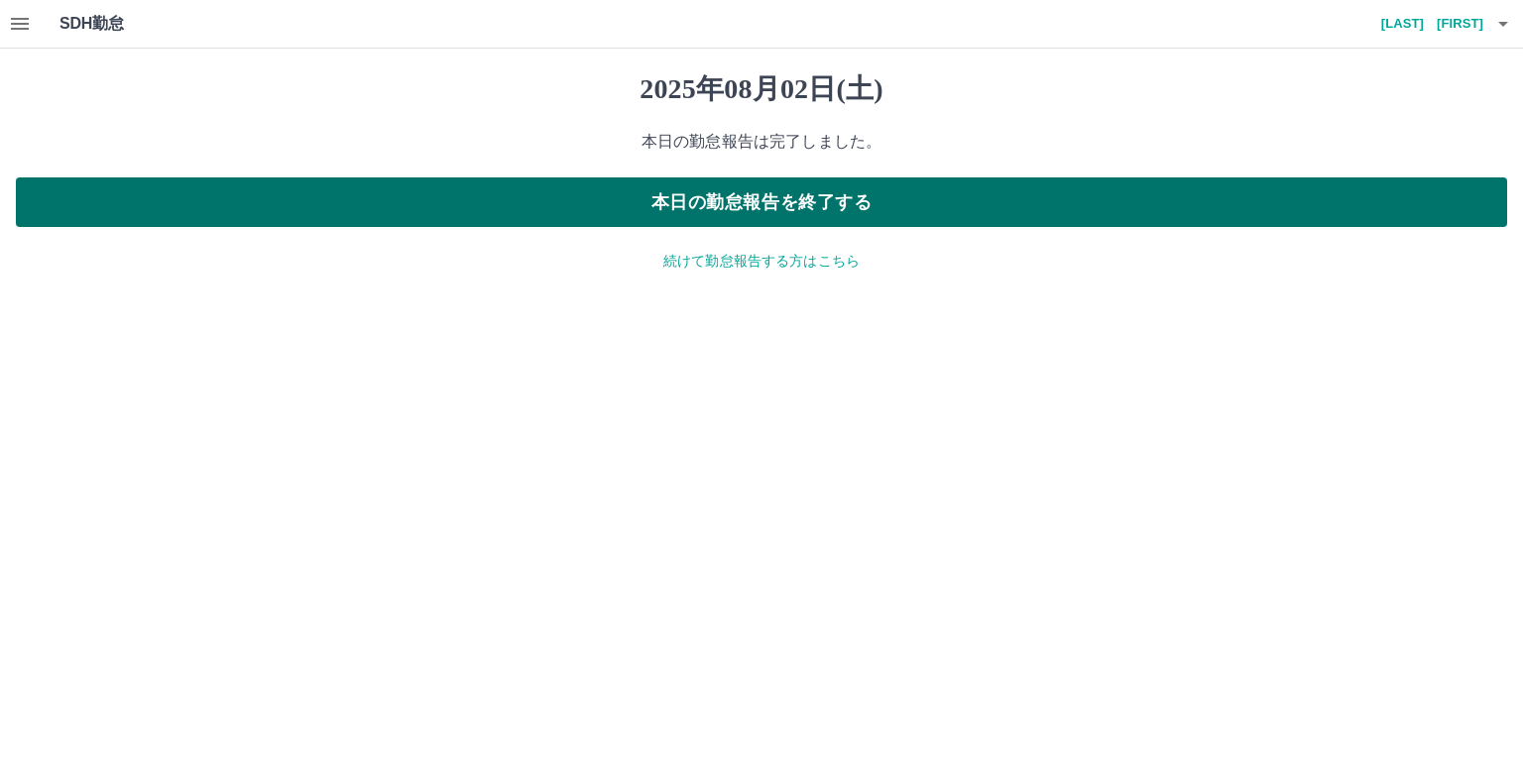 click on "本日の勤怠報告を終了する" at bounding box center (762, 202) 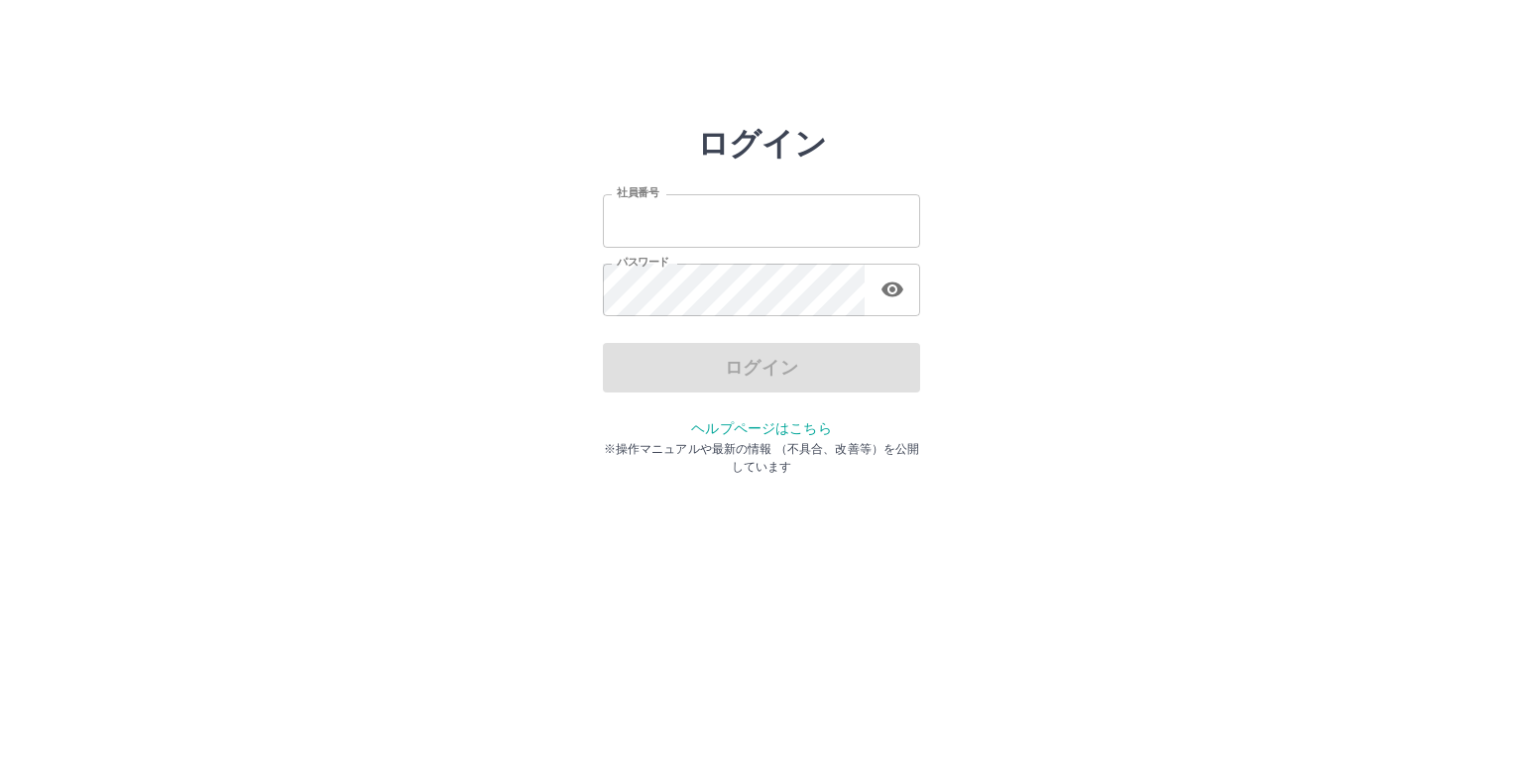 scroll, scrollTop: 0, scrollLeft: 0, axis: both 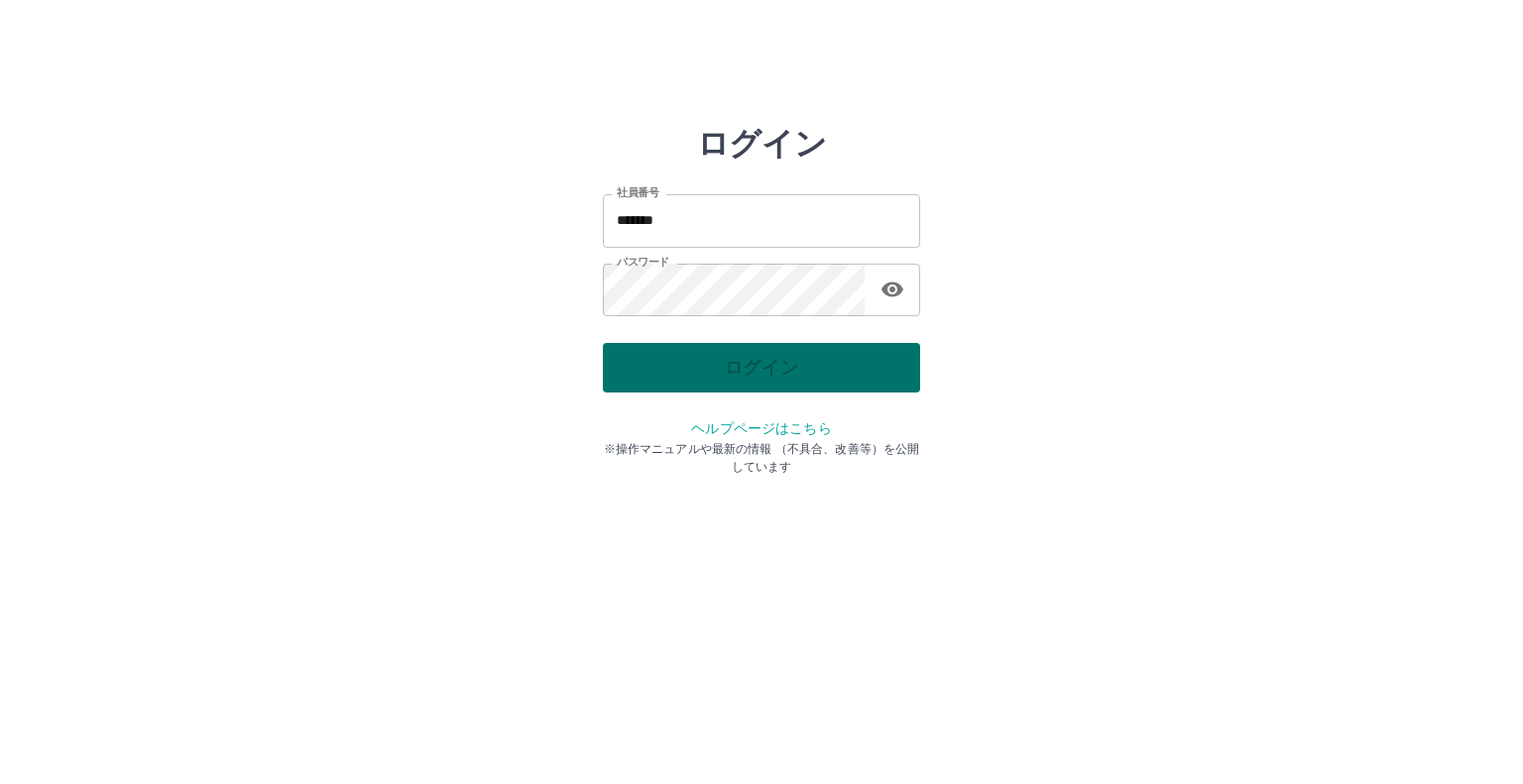 drag, startPoint x: 800, startPoint y: 348, endPoint x: 777, endPoint y: 384, distance: 42.72002 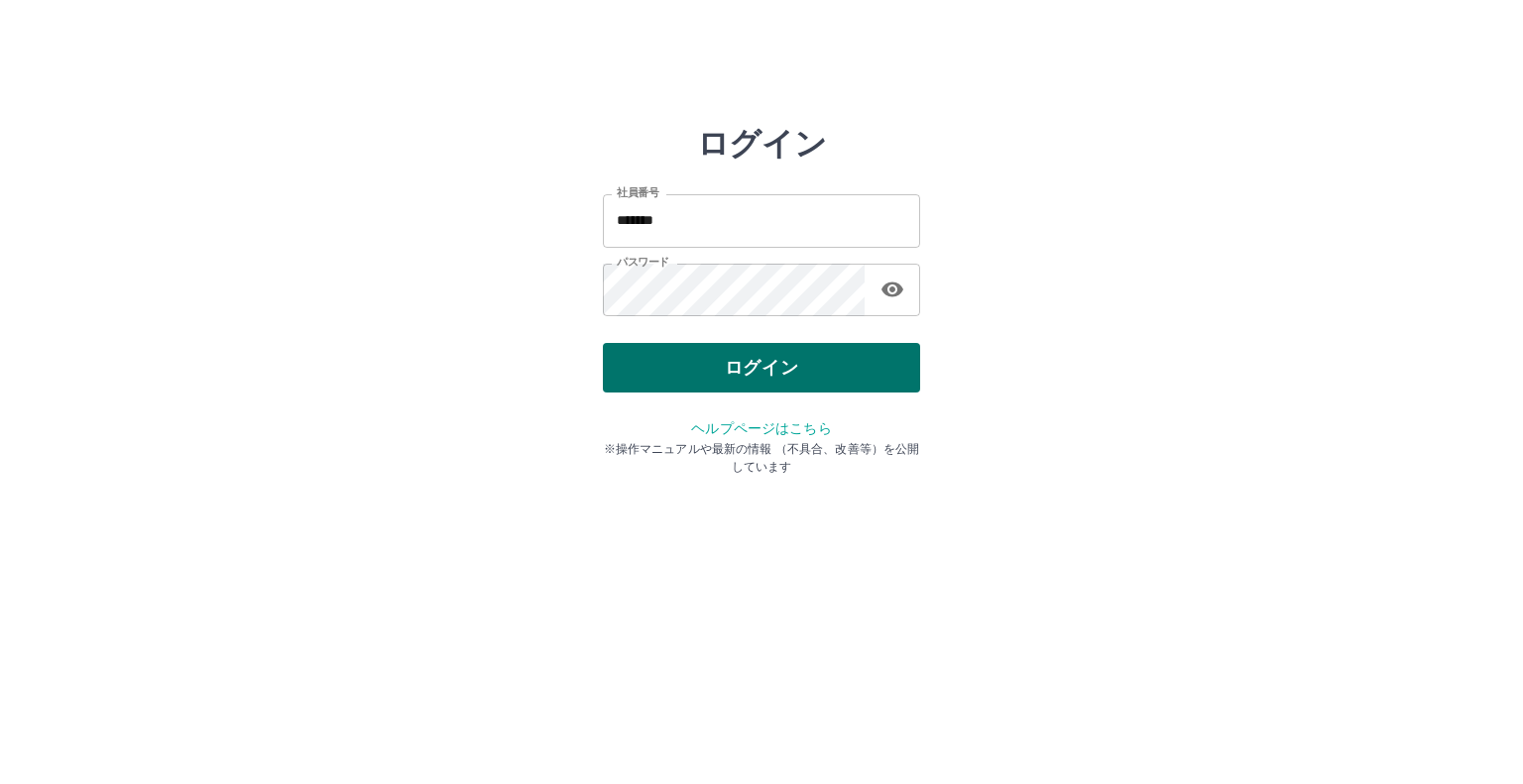 click on "ログイン" at bounding box center [762, 368] 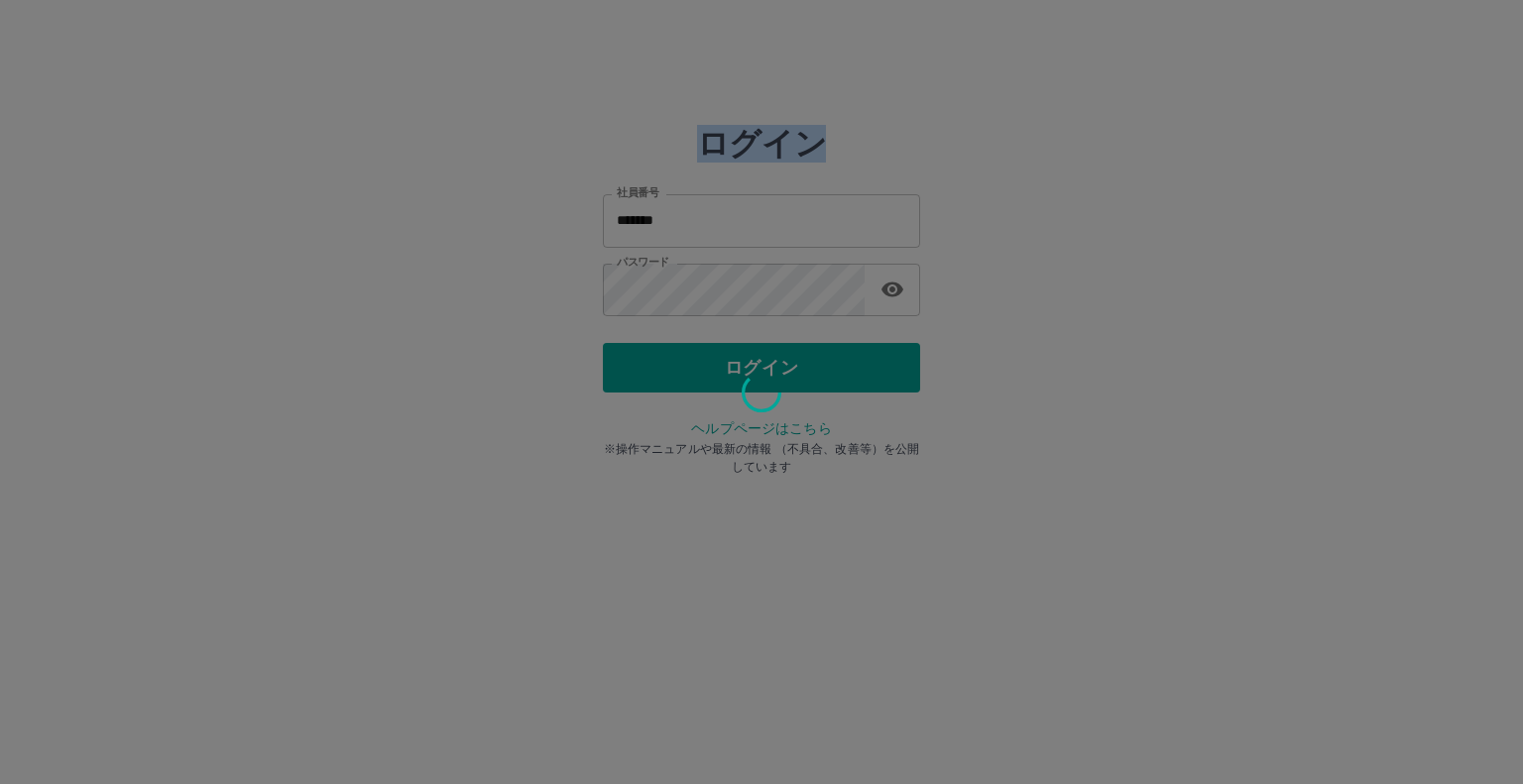 click 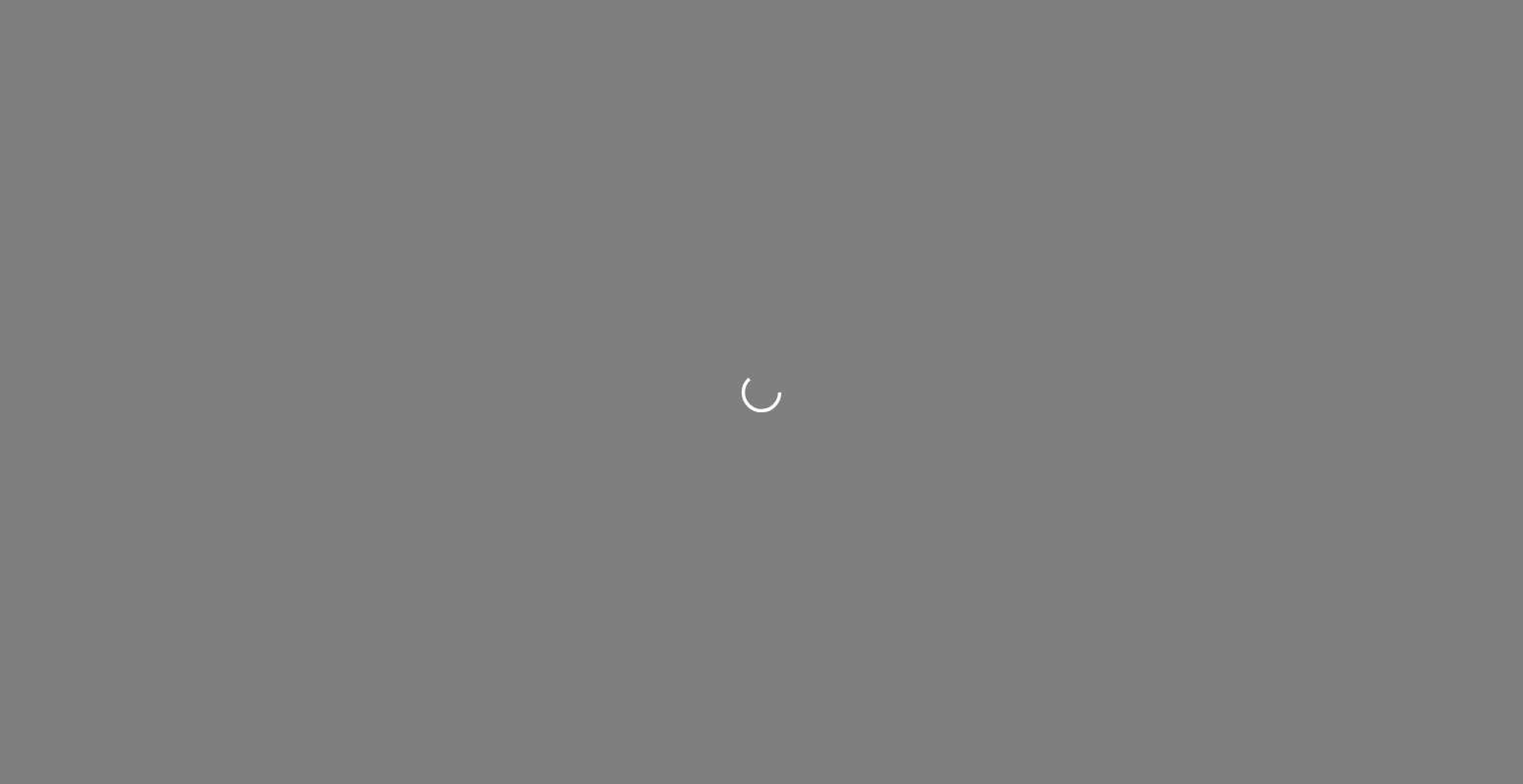 scroll, scrollTop: 0, scrollLeft: 0, axis: both 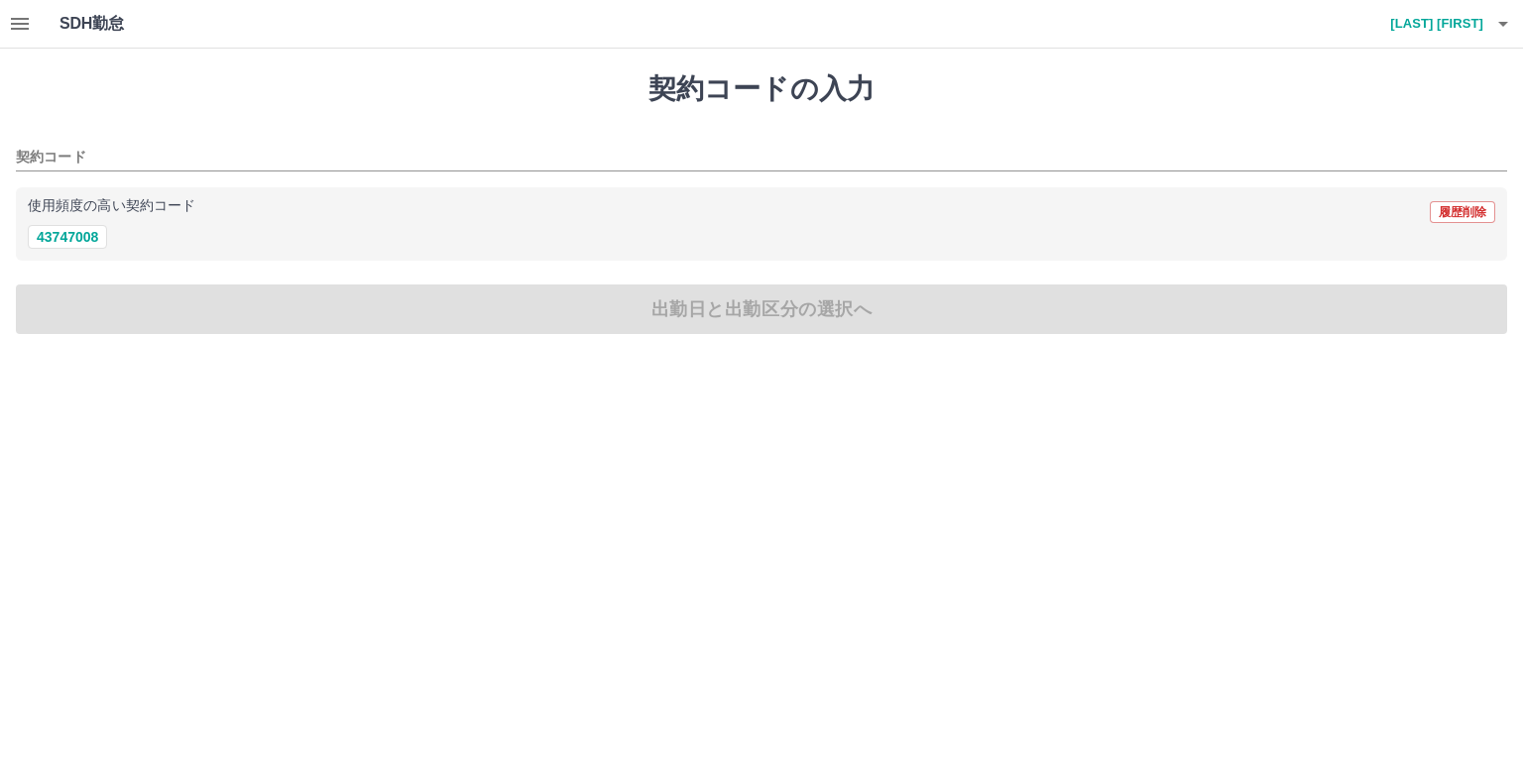 click on "契約コードの入力 契約コード 使用頻度の高い契約コード 履歴削除 43747008 出勤日と出勤区分の選択へ" at bounding box center (762, 203) 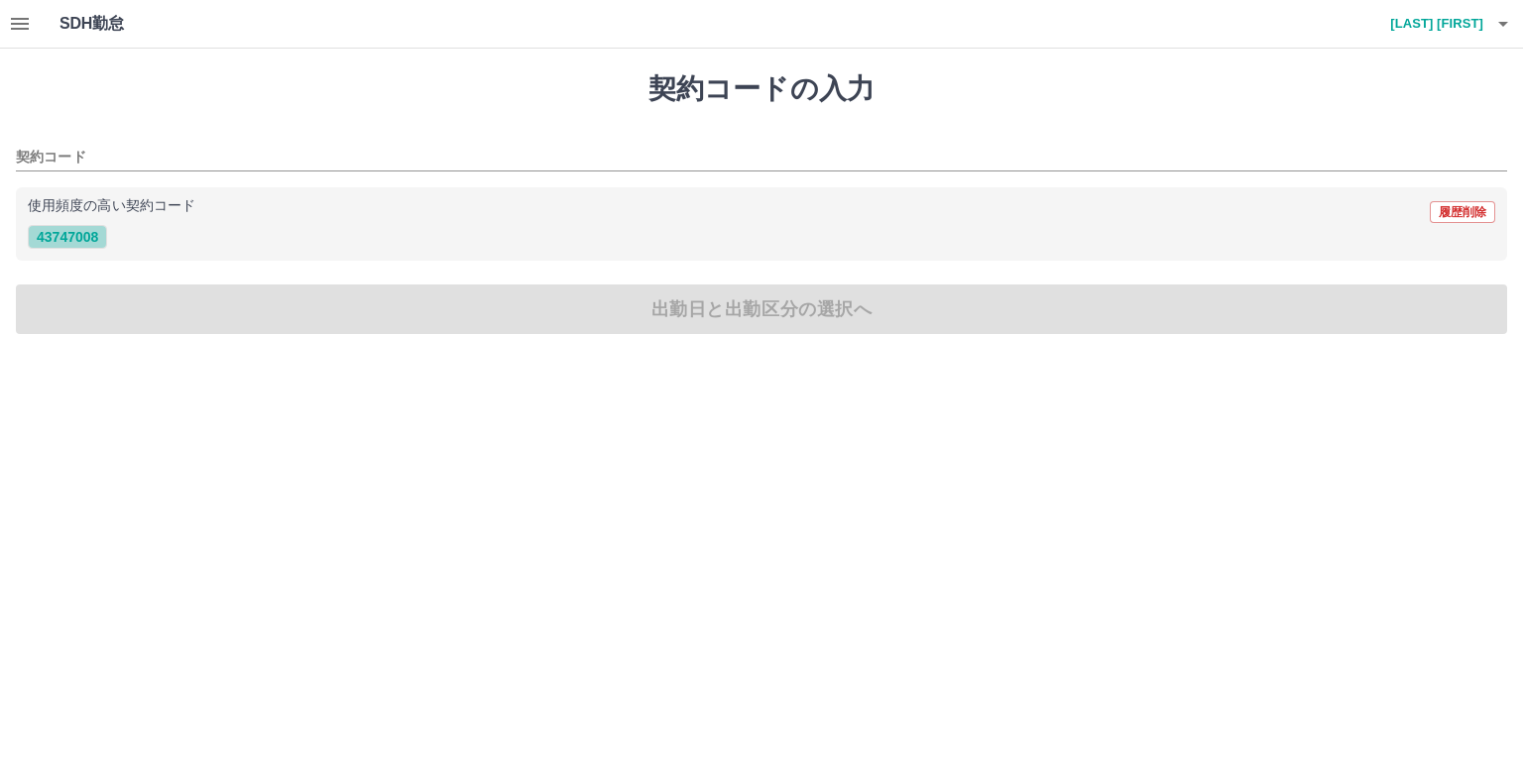 click on "43747008" at bounding box center (67, 237) 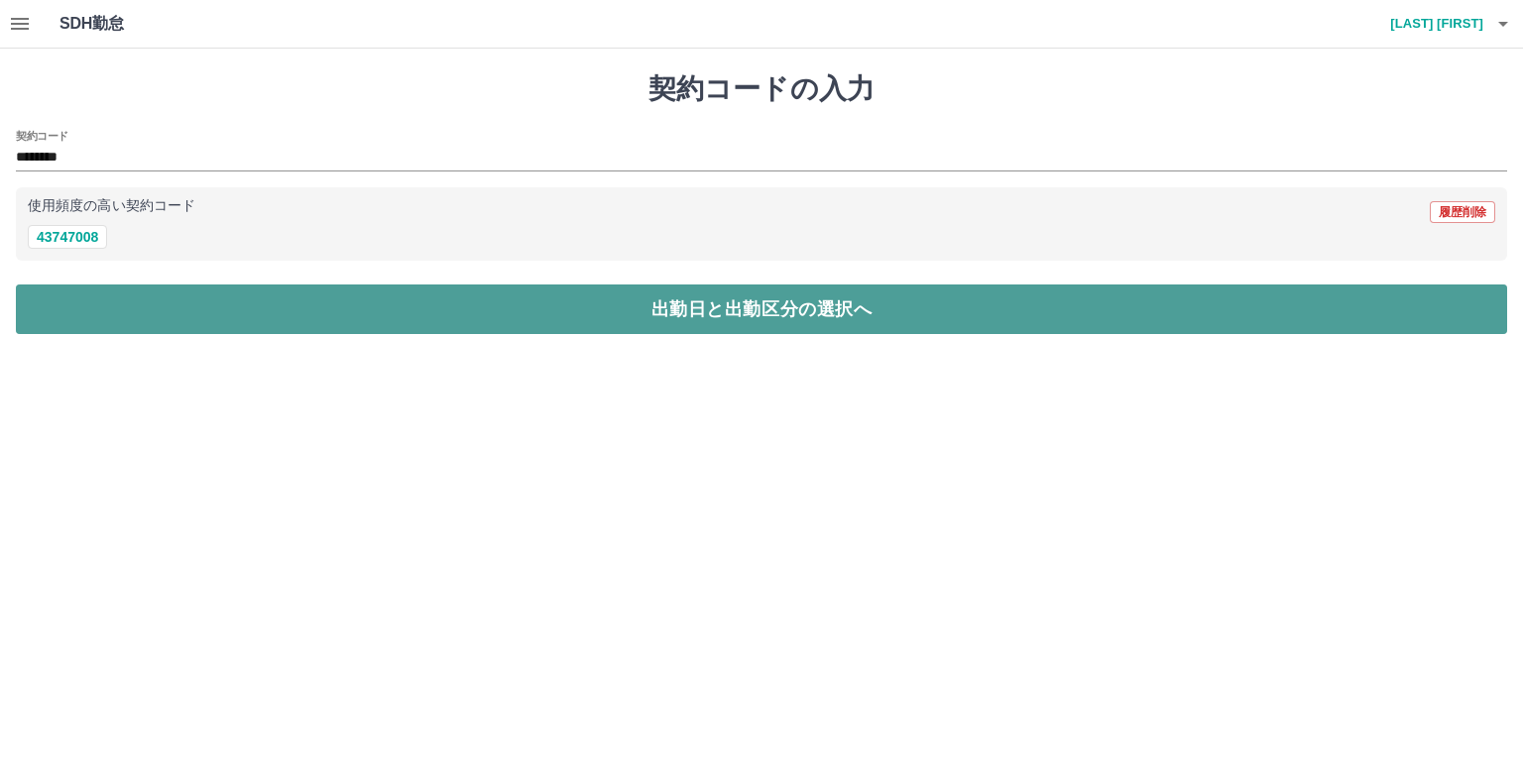 click on "出勤日と出勤区分の選択へ" at bounding box center (762, 309) 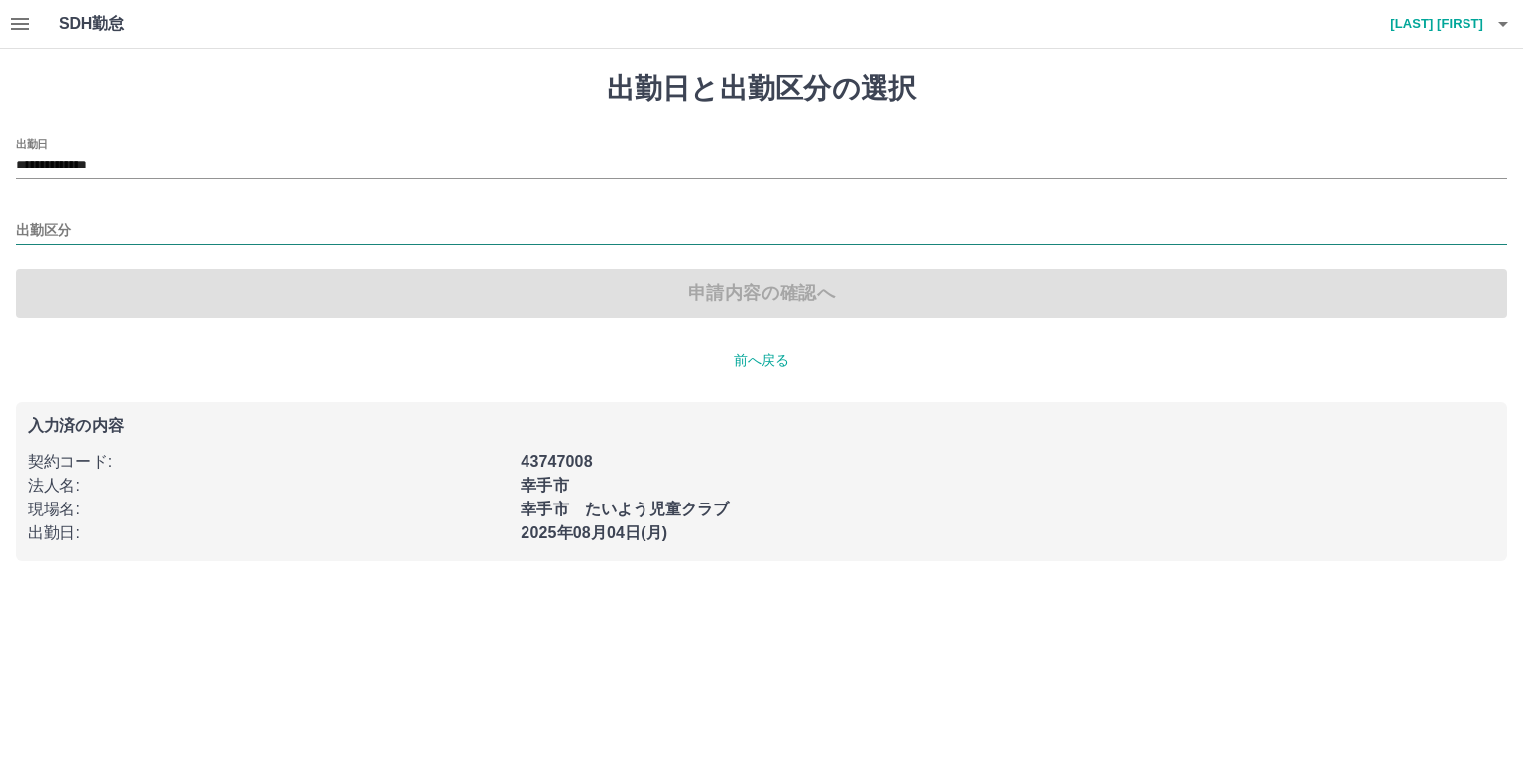 click on "出勤区分" at bounding box center [762, 231] 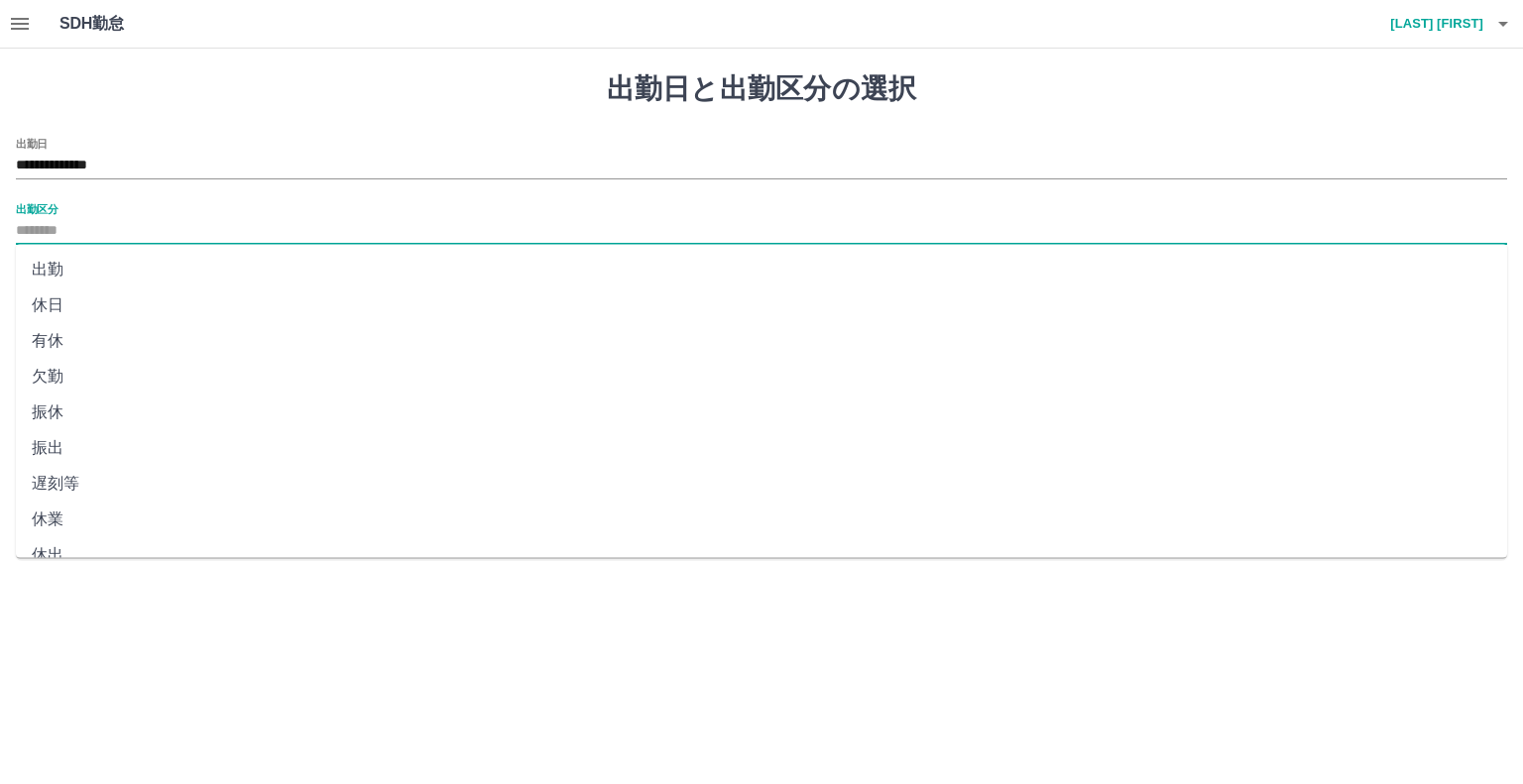 click on "休日" at bounding box center [762, 305] 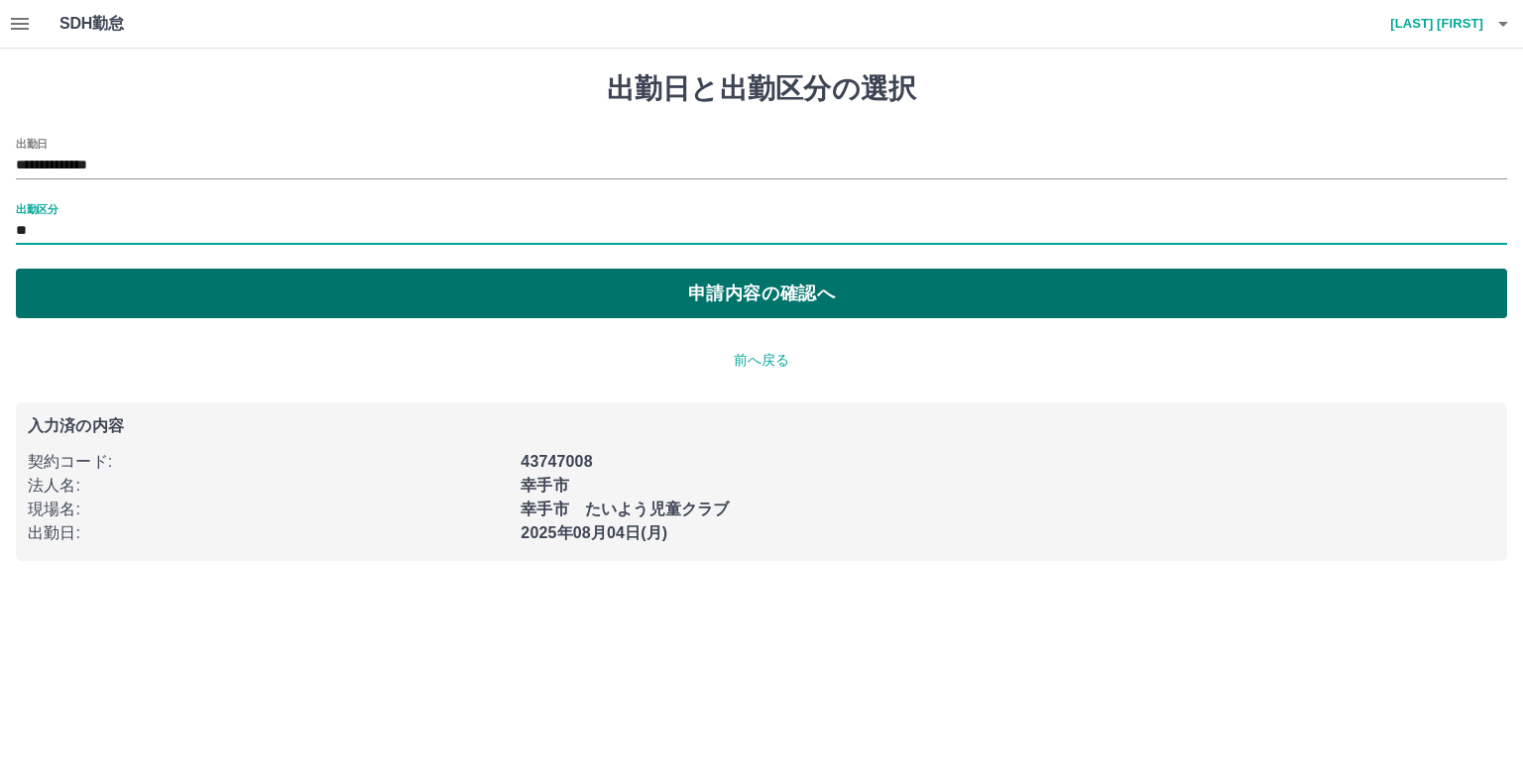 click on "申請内容の確認へ" at bounding box center (762, 293) 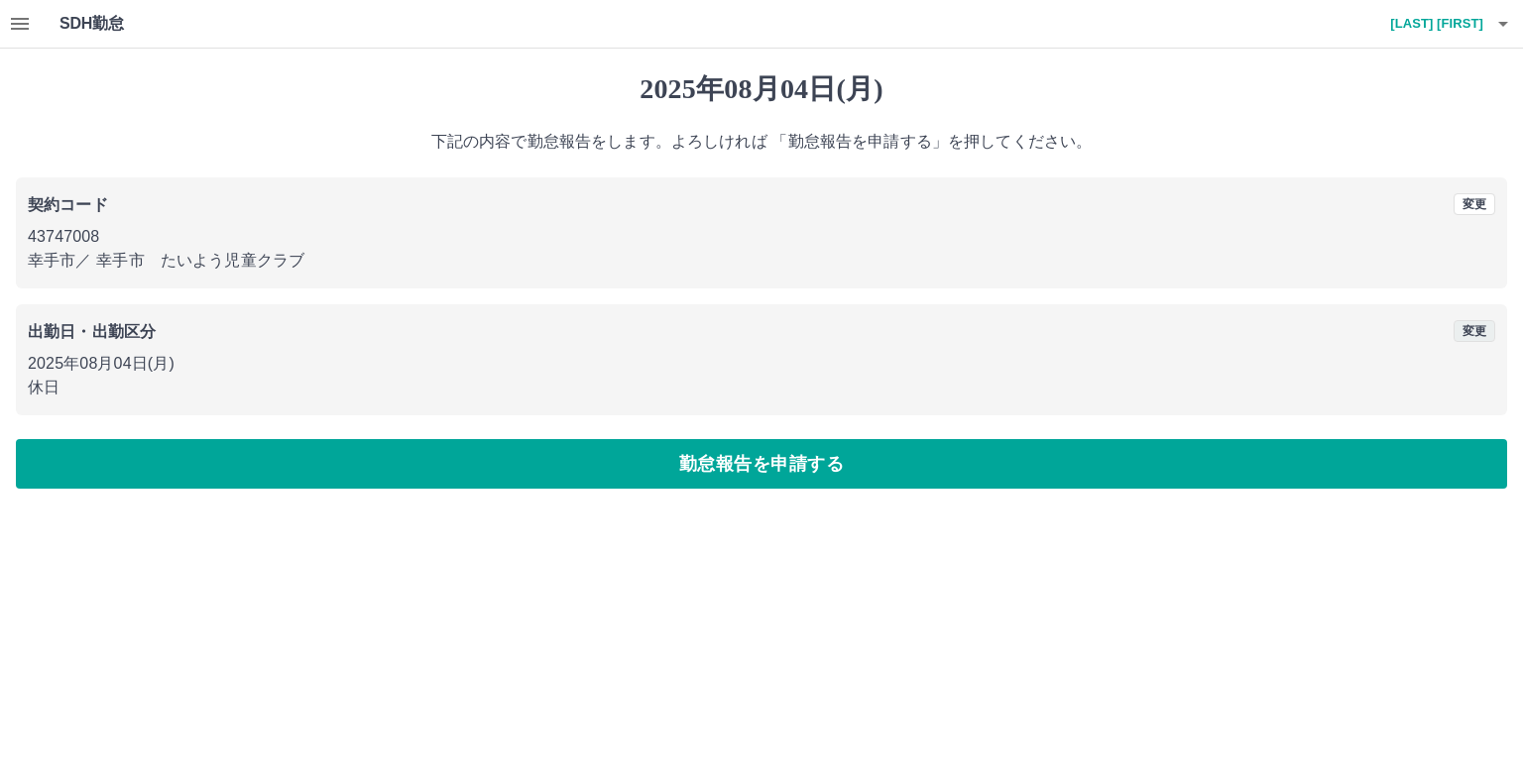 click on "変更" at bounding box center (1474, 331) 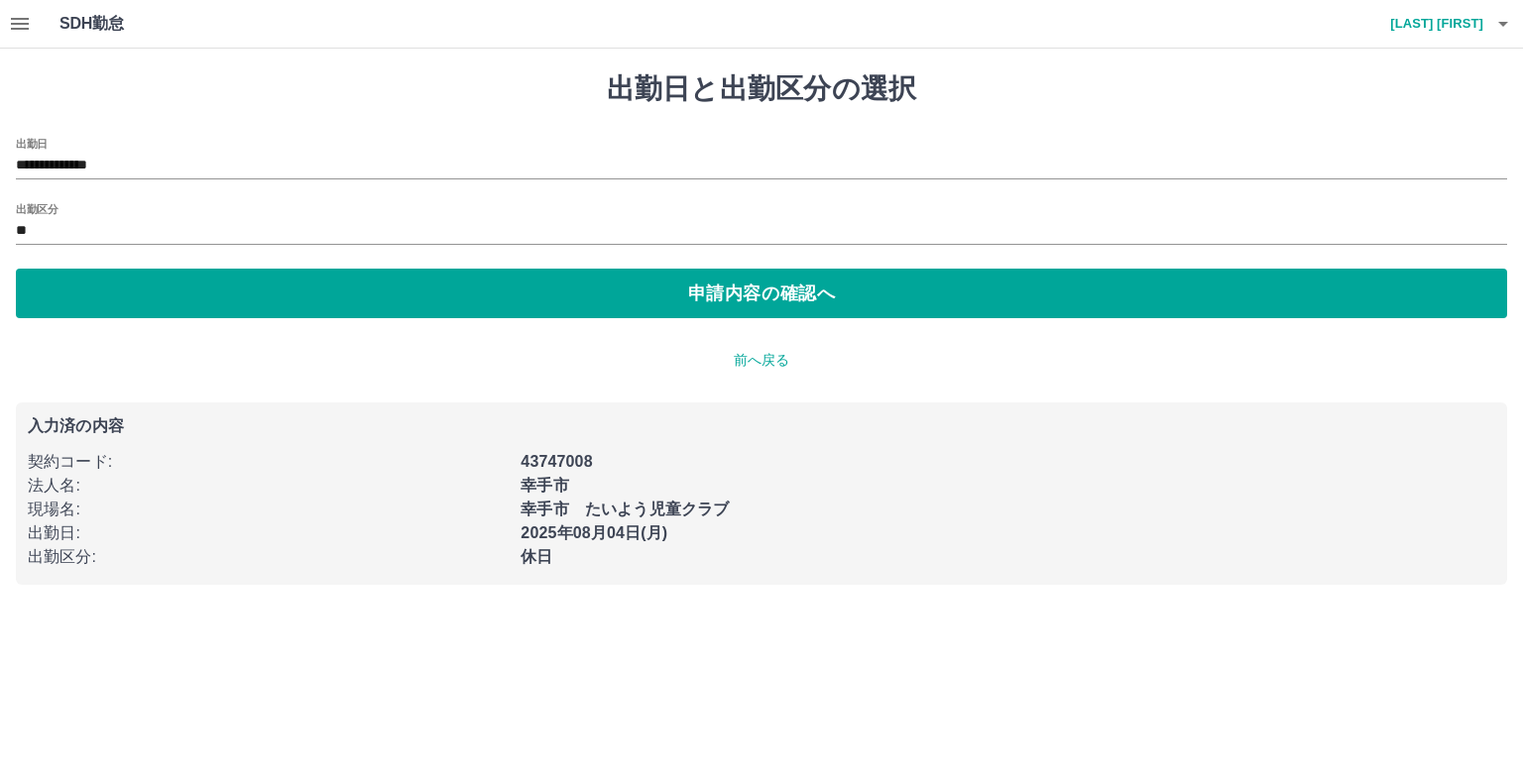 click on "**********" at bounding box center (762, 159) 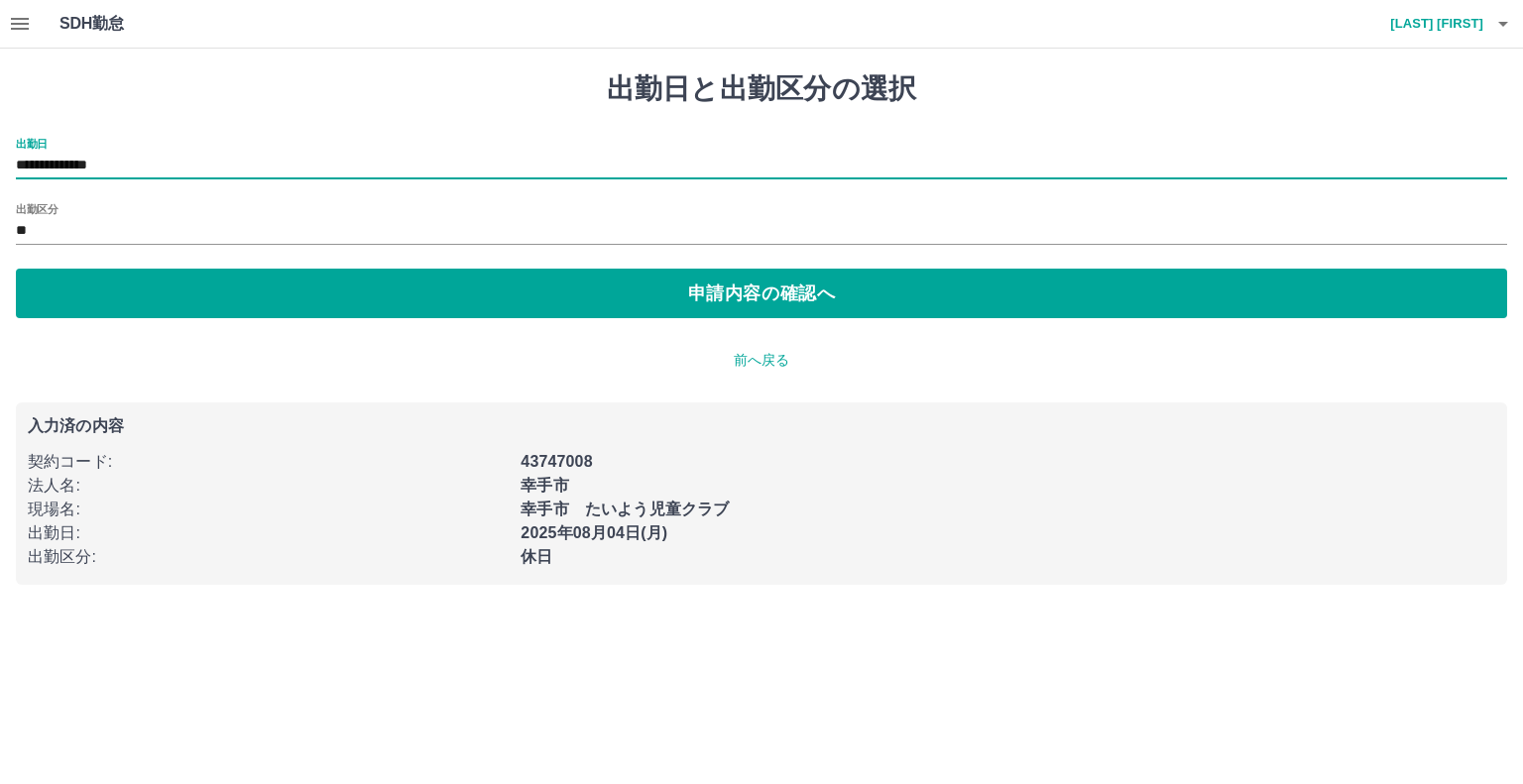 click on "**********" at bounding box center [762, 159] 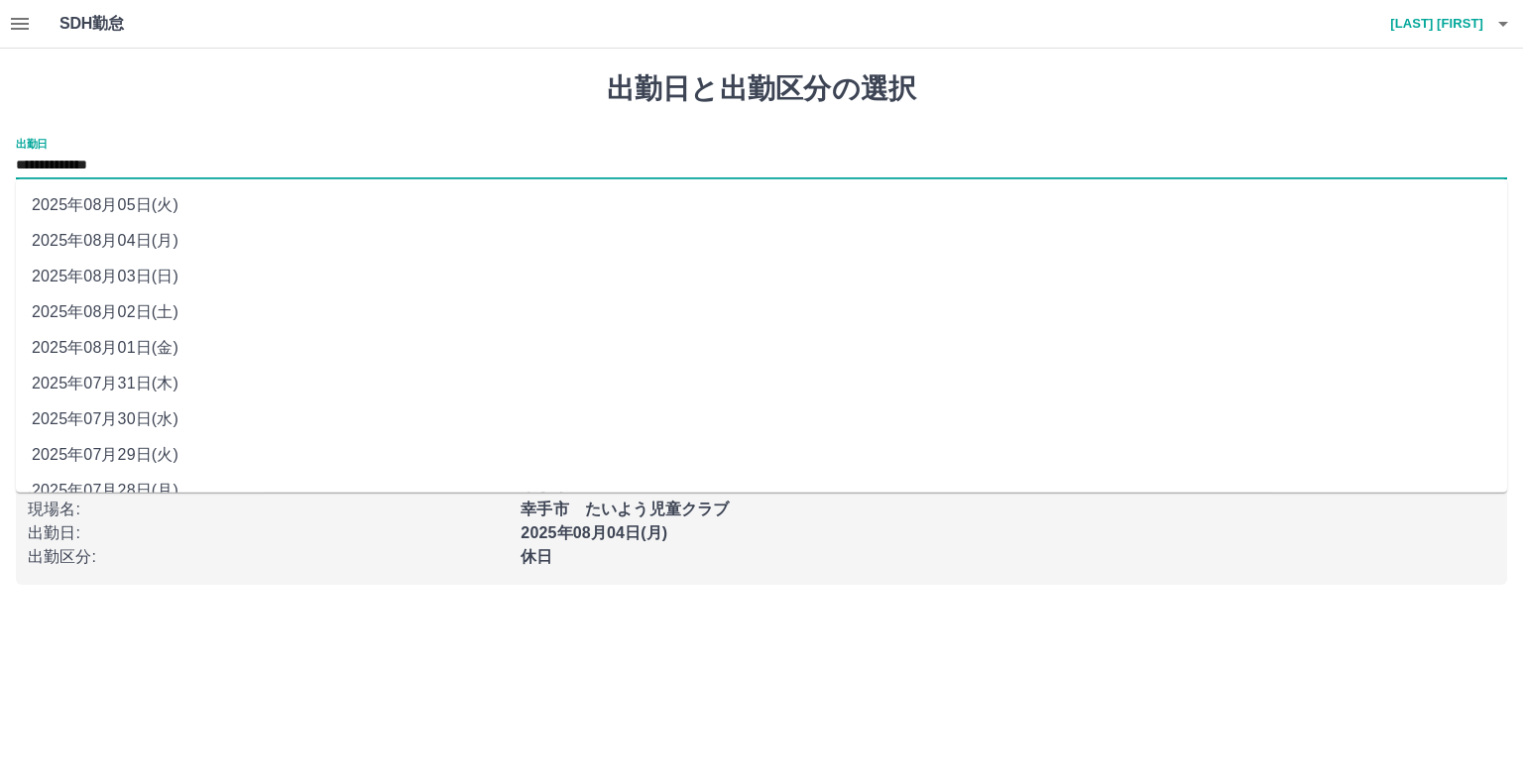 click on "2025年08月03日(日)" at bounding box center (762, 277) 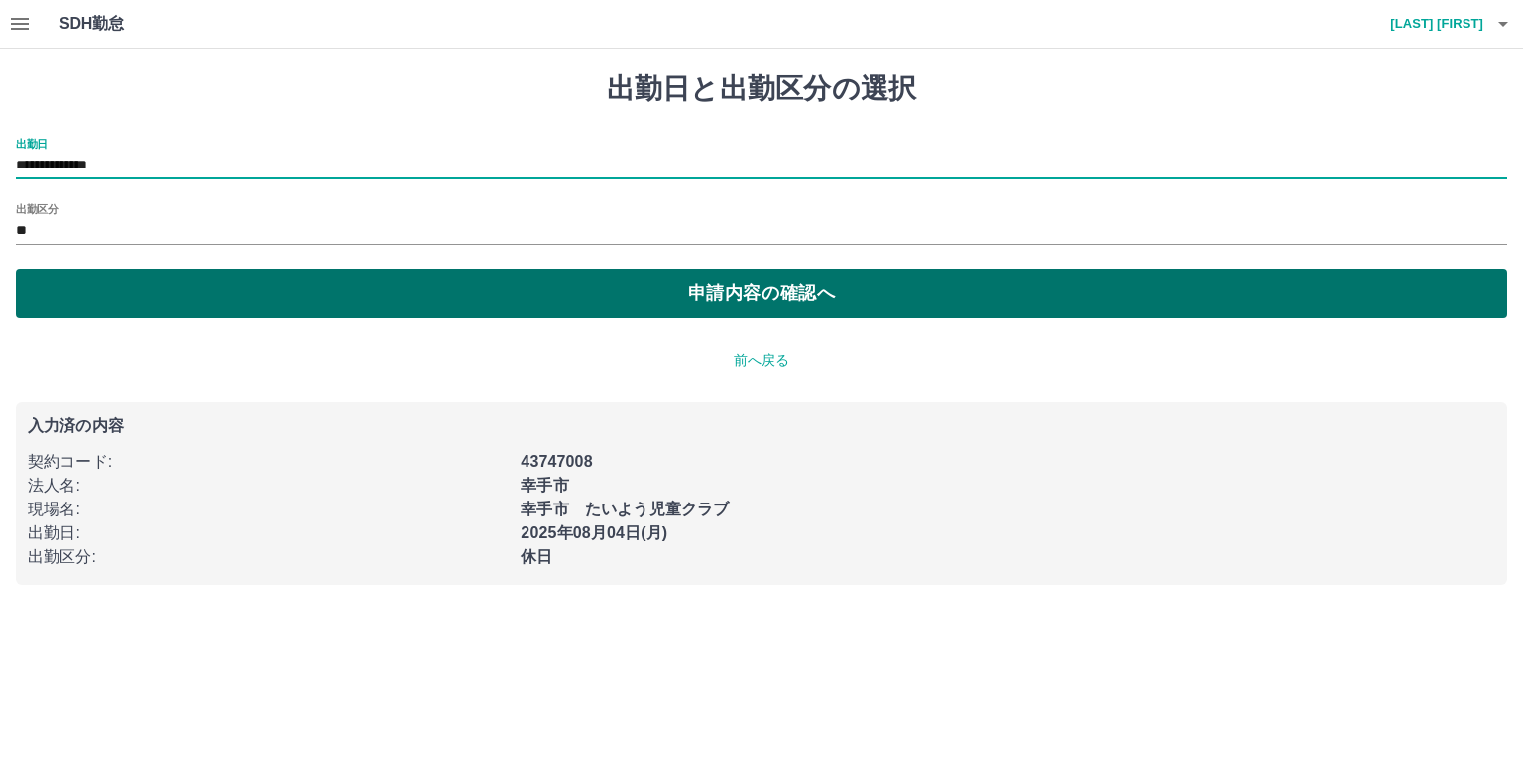 click on "申請内容の確認へ" at bounding box center (762, 293) 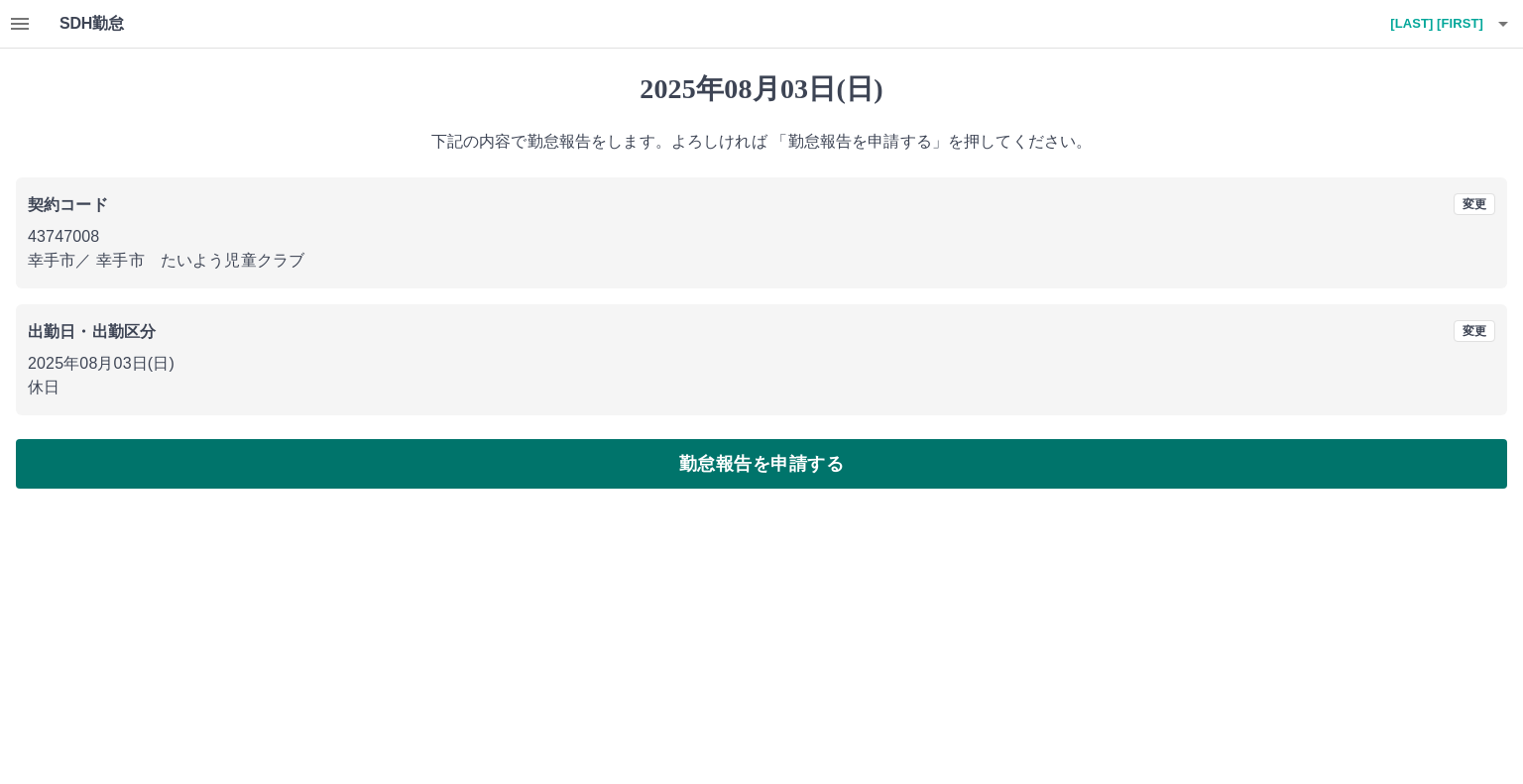 click on "勤怠報告を申請する" at bounding box center [762, 464] 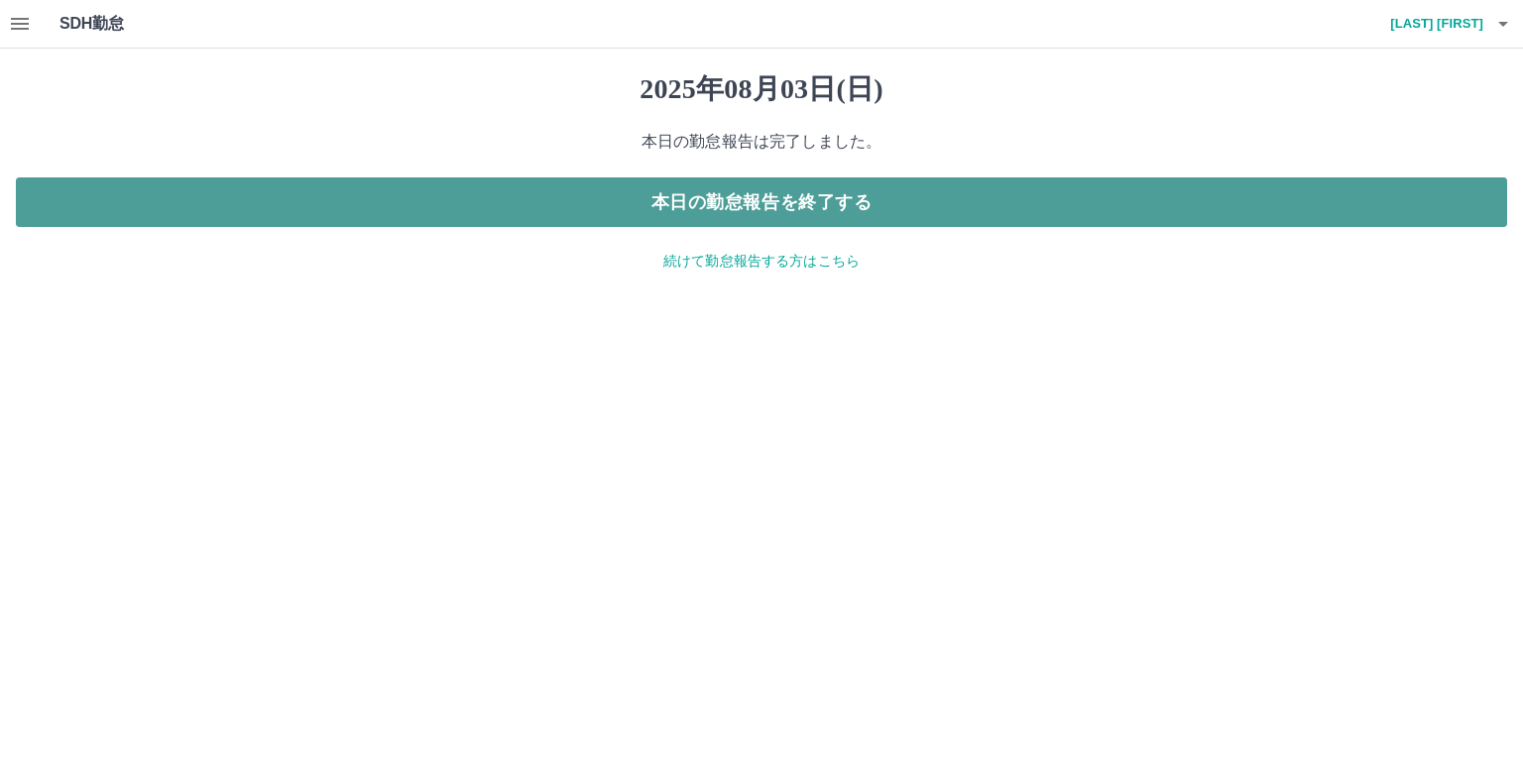click on "本日の勤怠報告を終了する" at bounding box center [762, 202] 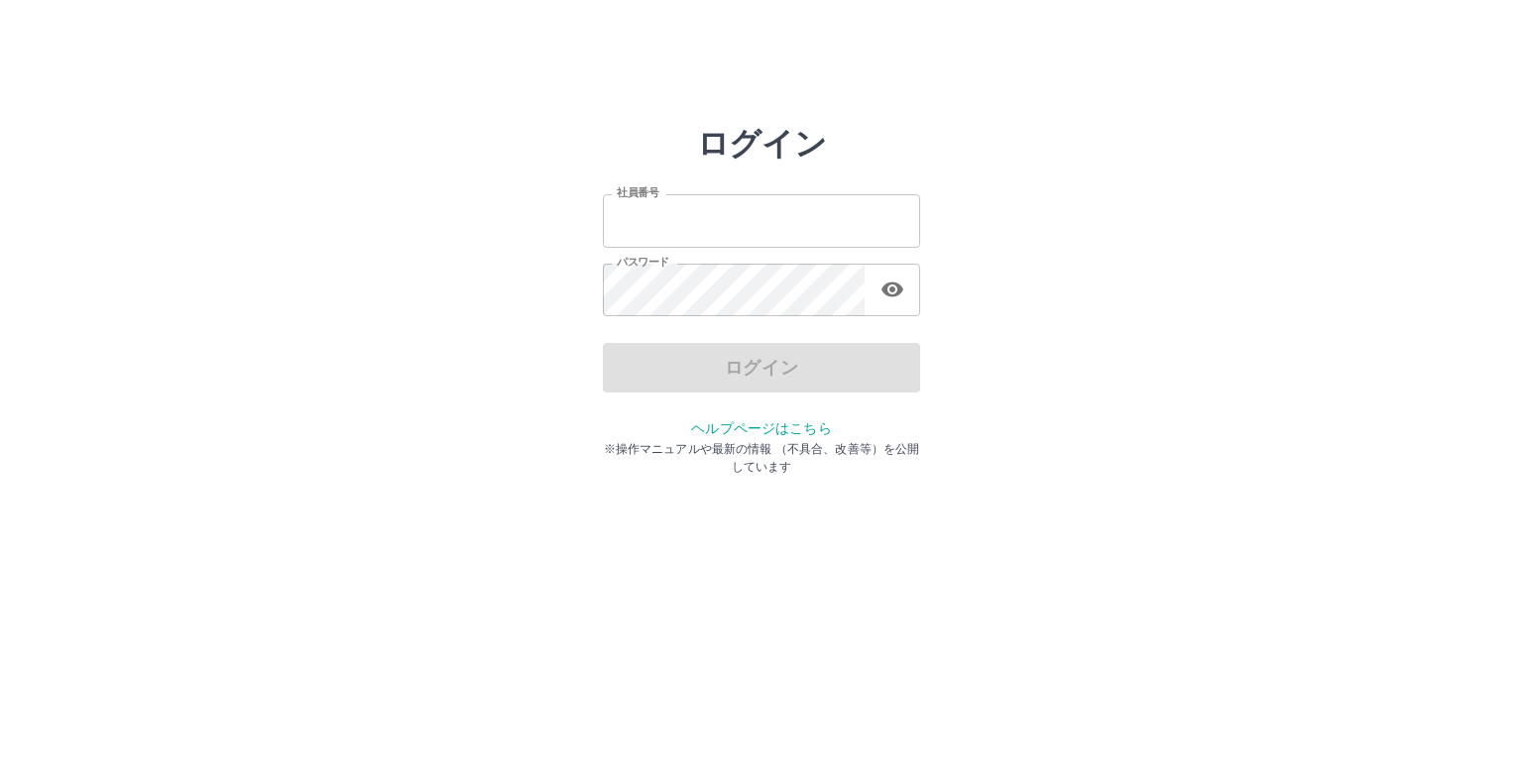 scroll, scrollTop: 0, scrollLeft: 0, axis: both 